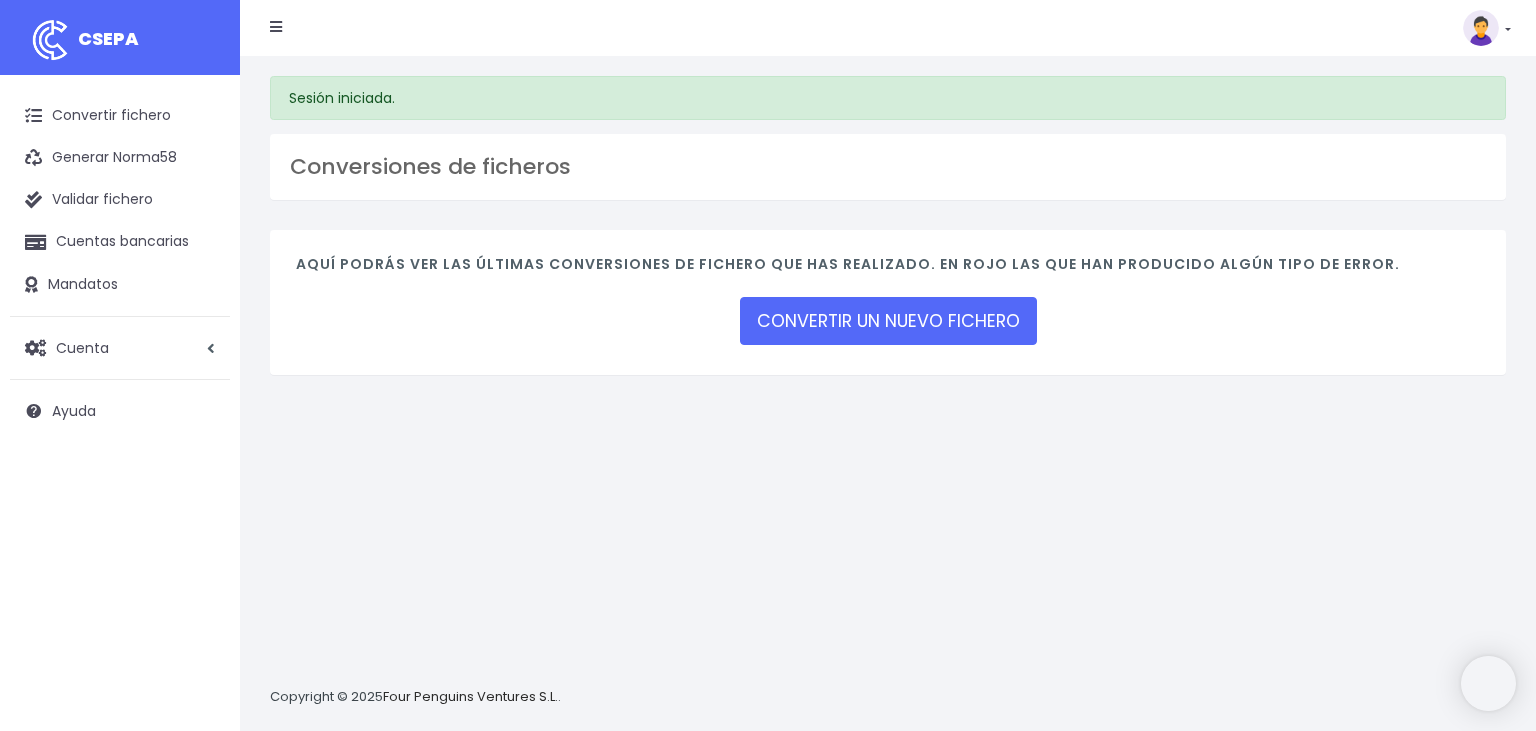 scroll, scrollTop: 0, scrollLeft: 0, axis: both 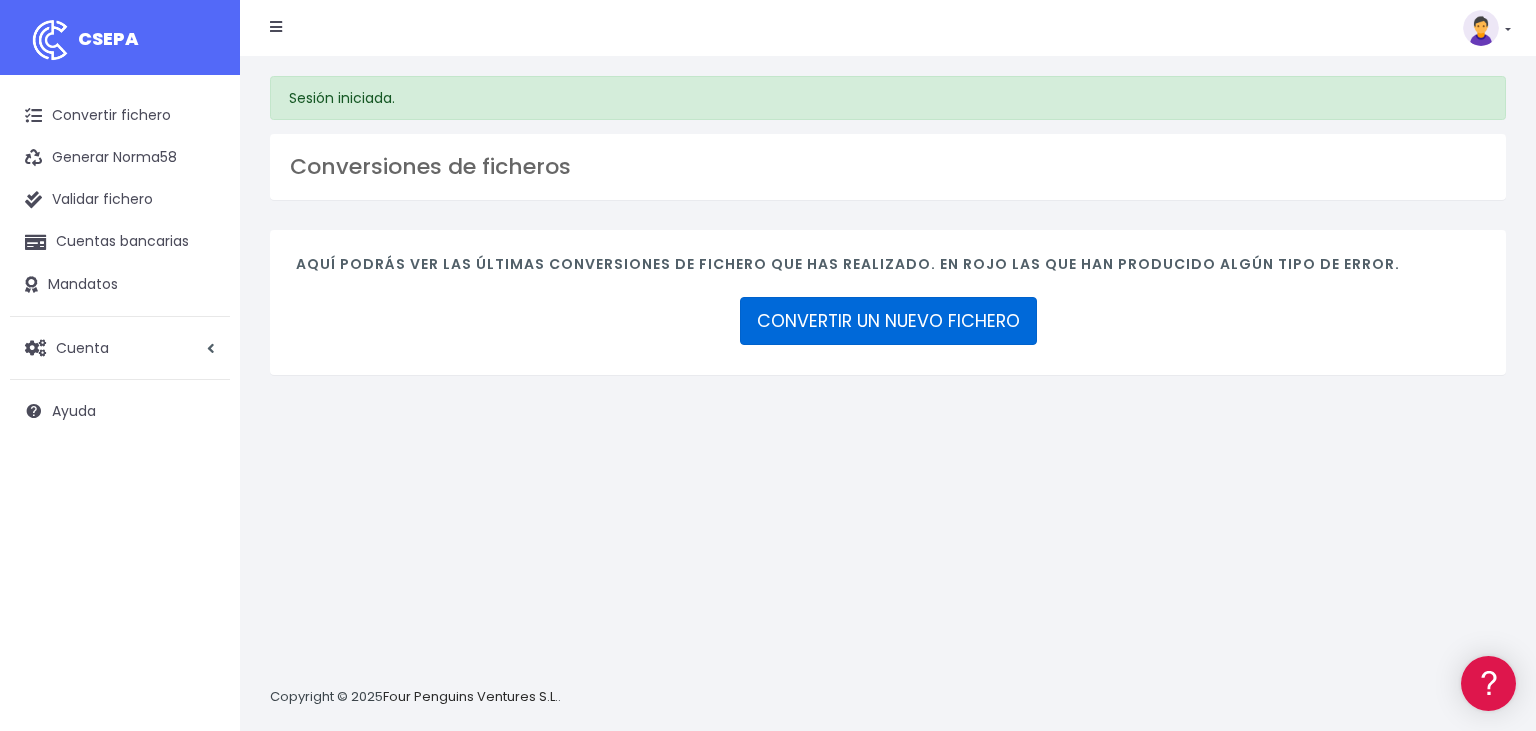 click on "CONVERTIR UN NUEVO FICHERO" at bounding box center [888, 321] 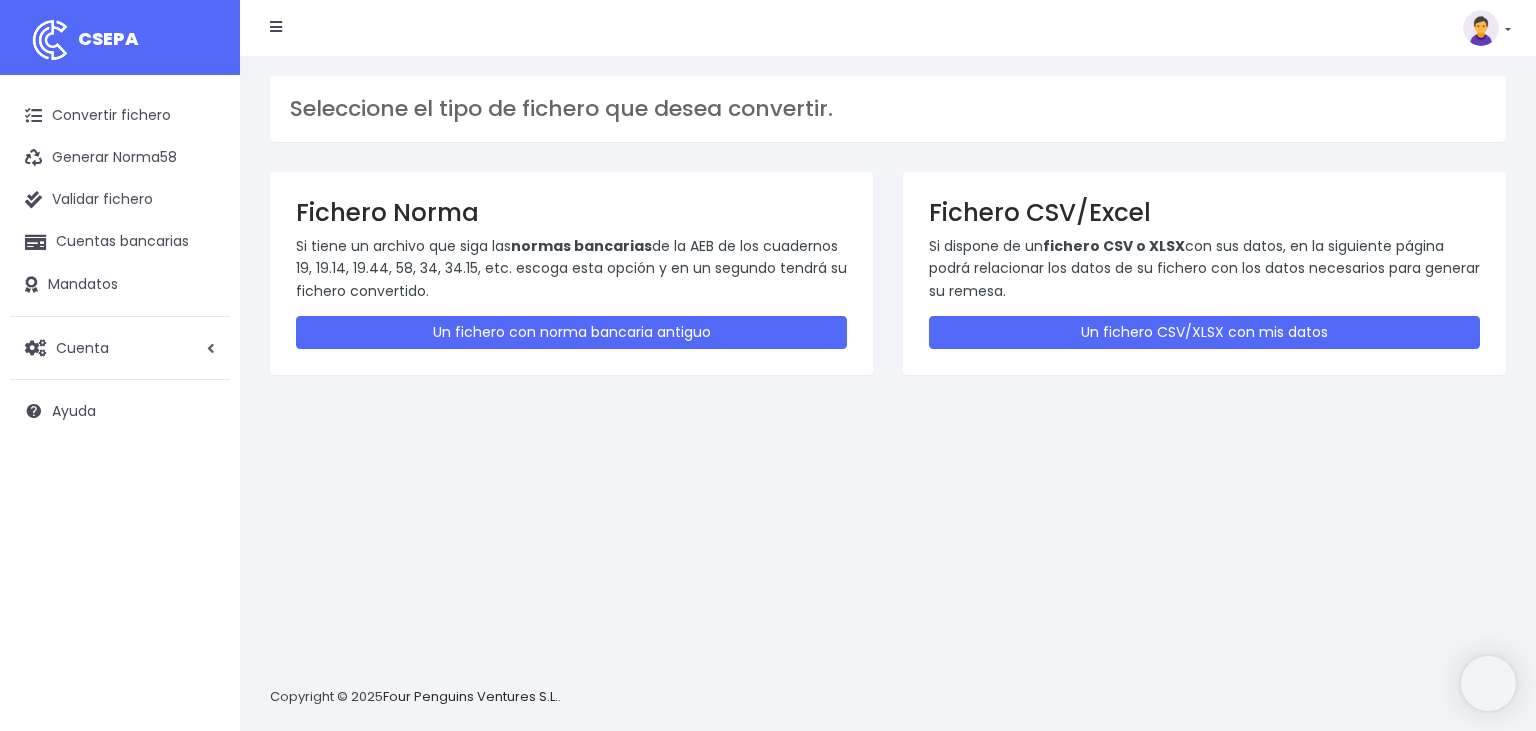 scroll, scrollTop: 0, scrollLeft: 0, axis: both 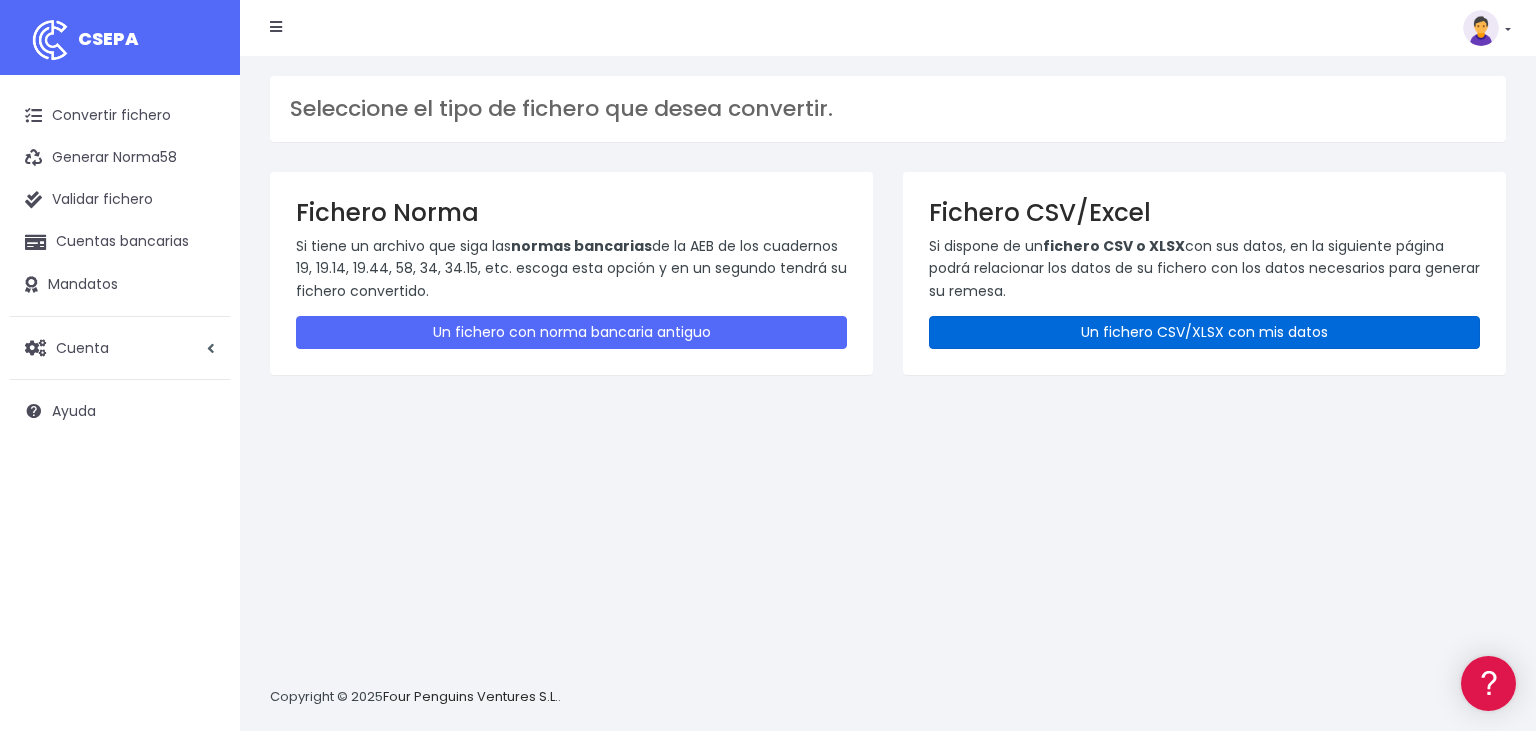 click on "Un fichero CSV/XLSX con mis datos" at bounding box center [1204, 332] 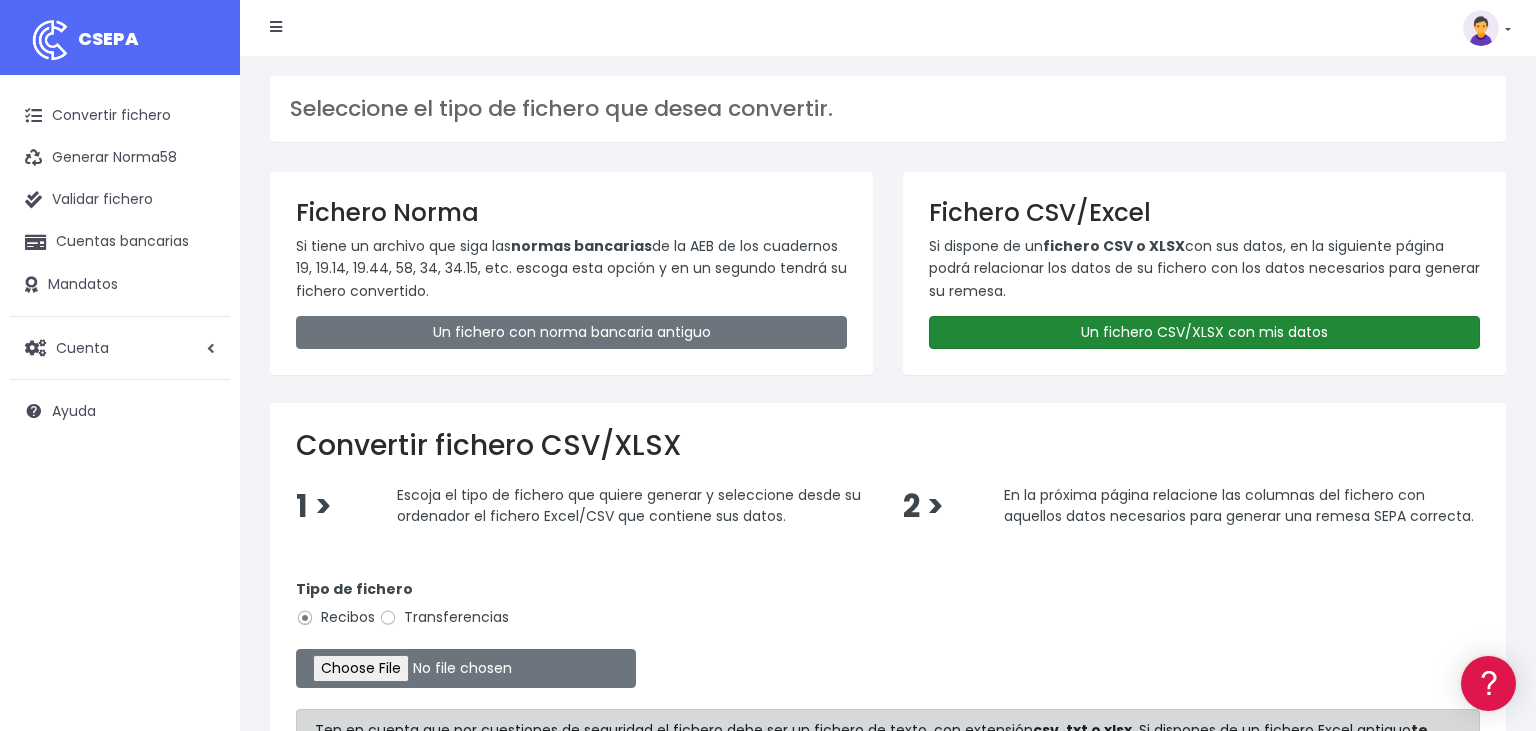 scroll, scrollTop: 0, scrollLeft: 0, axis: both 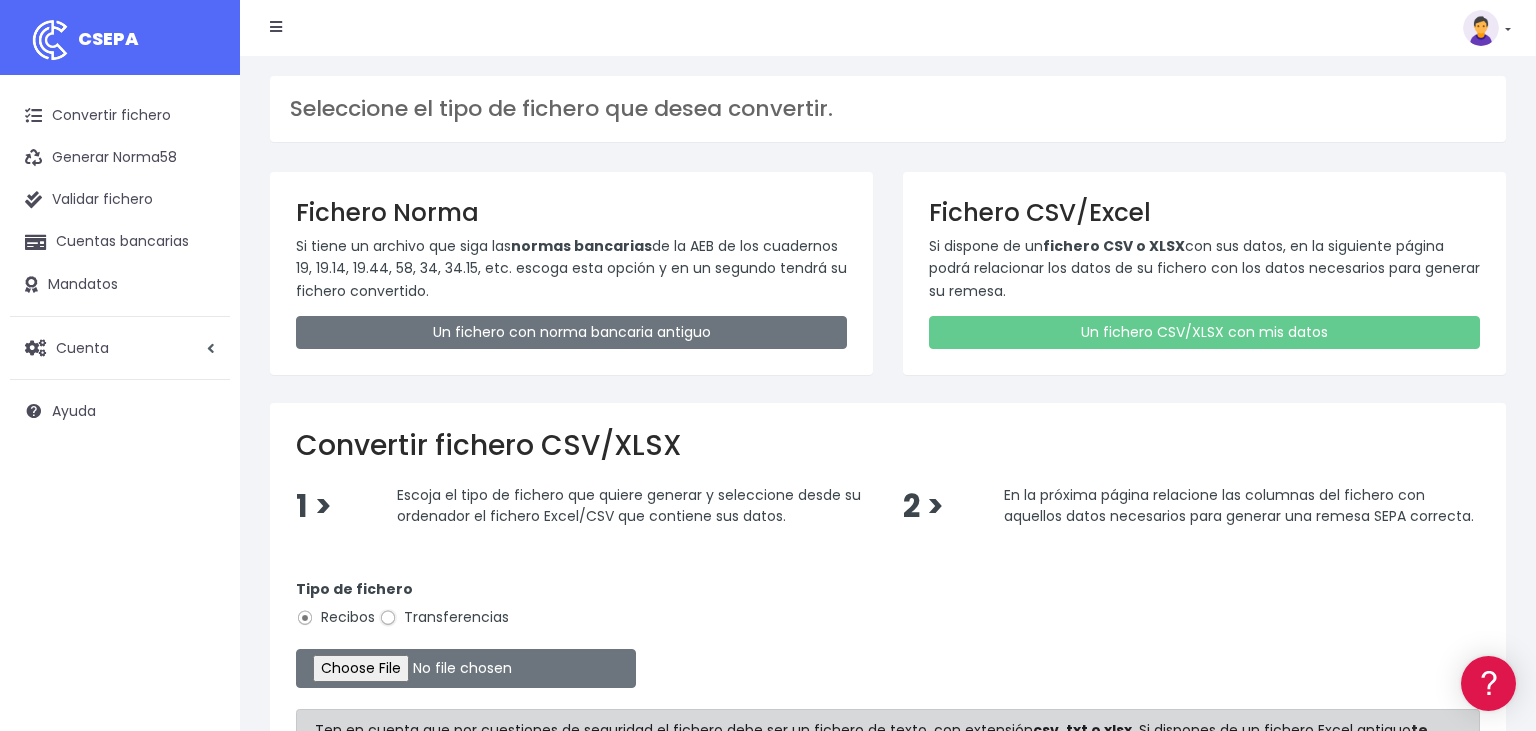 click on "Transferencias" at bounding box center (388, 618) 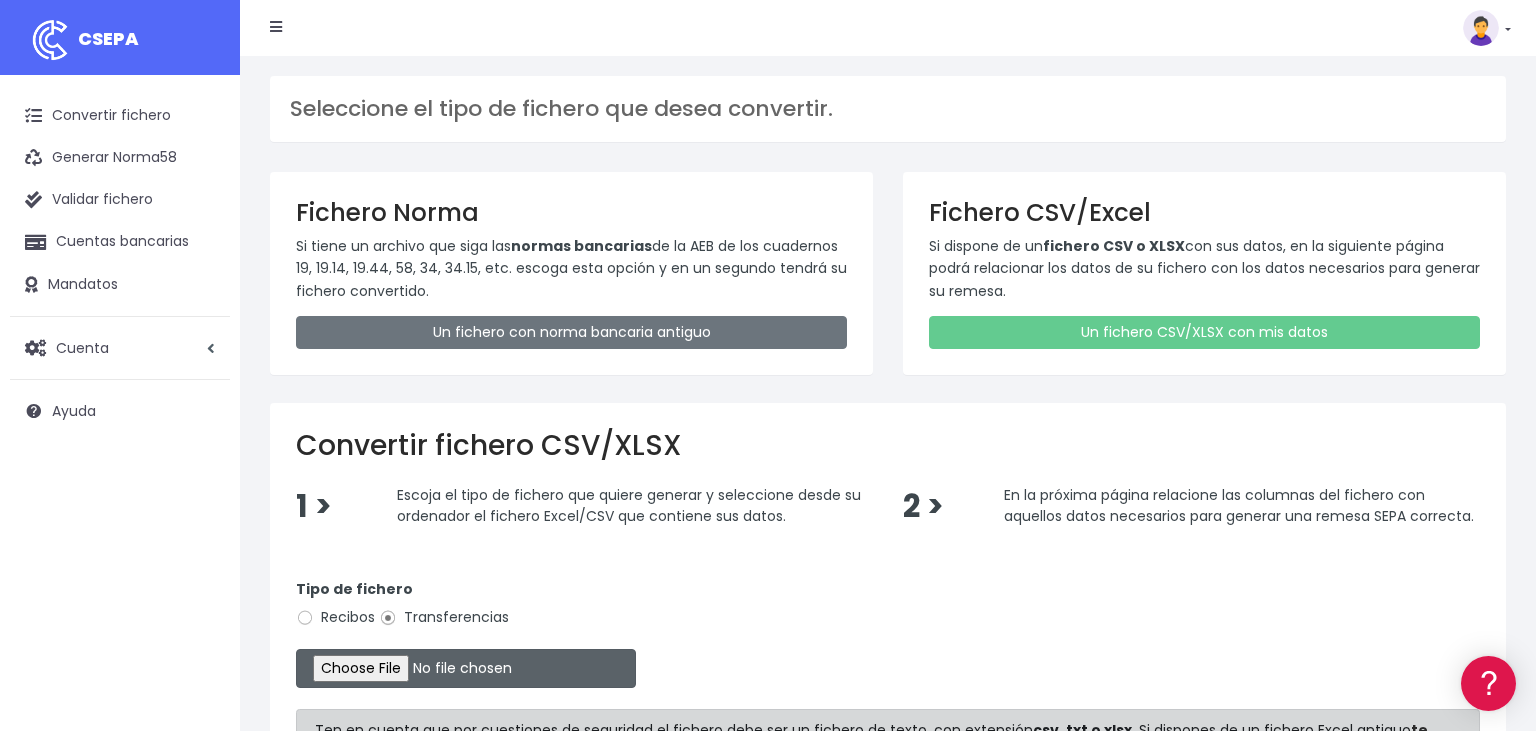 click at bounding box center (466, 668) 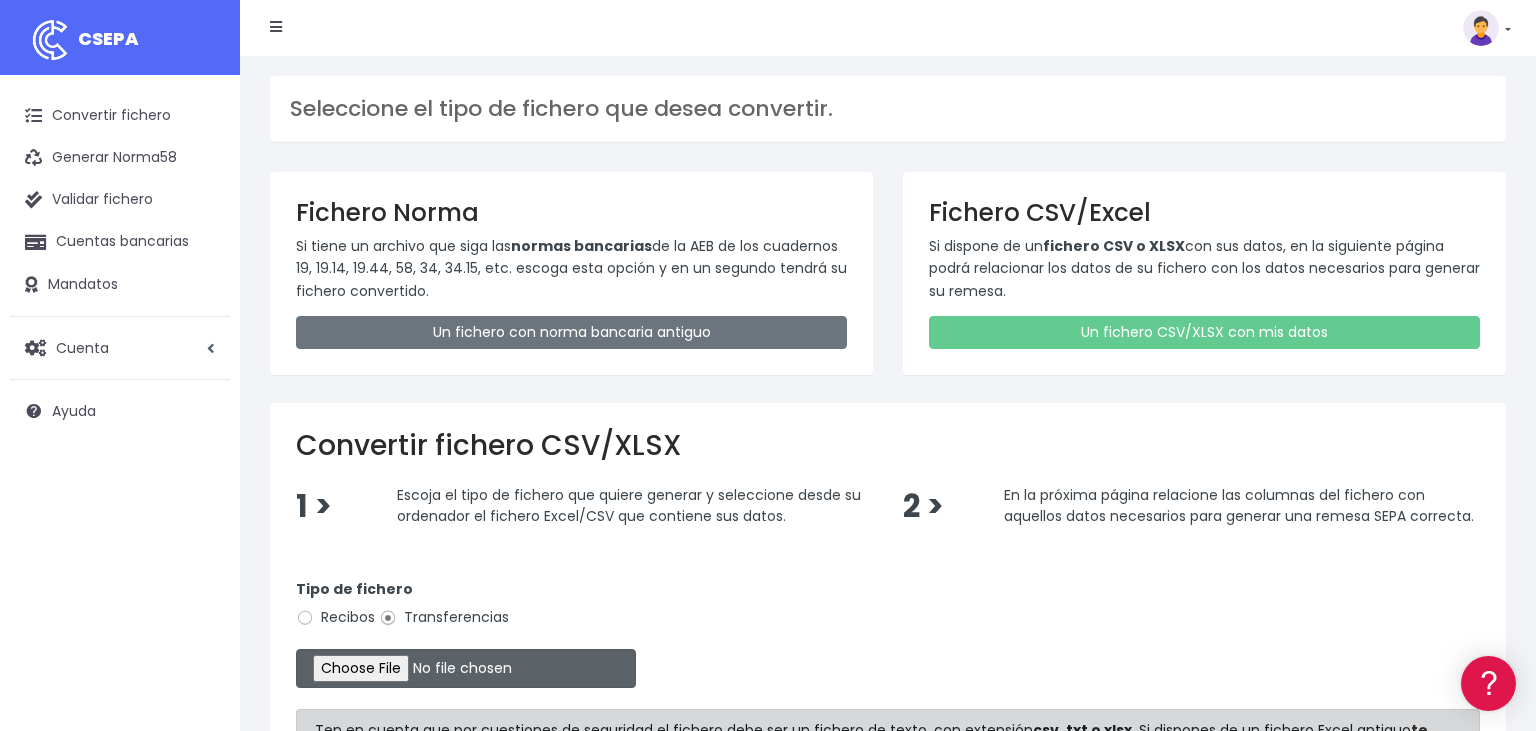 type on "C:\fakepath\05082025.csv" 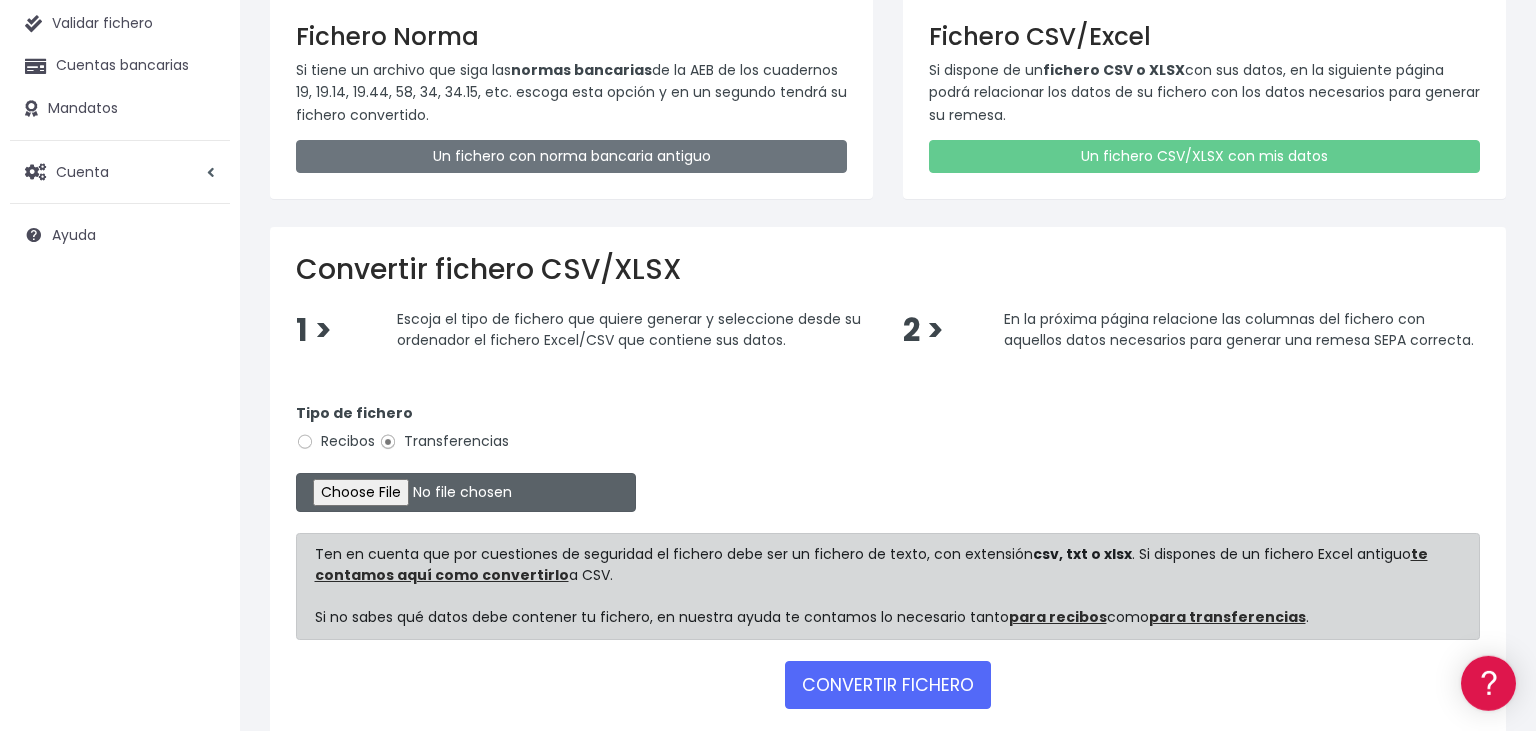 scroll, scrollTop: 274, scrollLeft: 0, axis: vertical 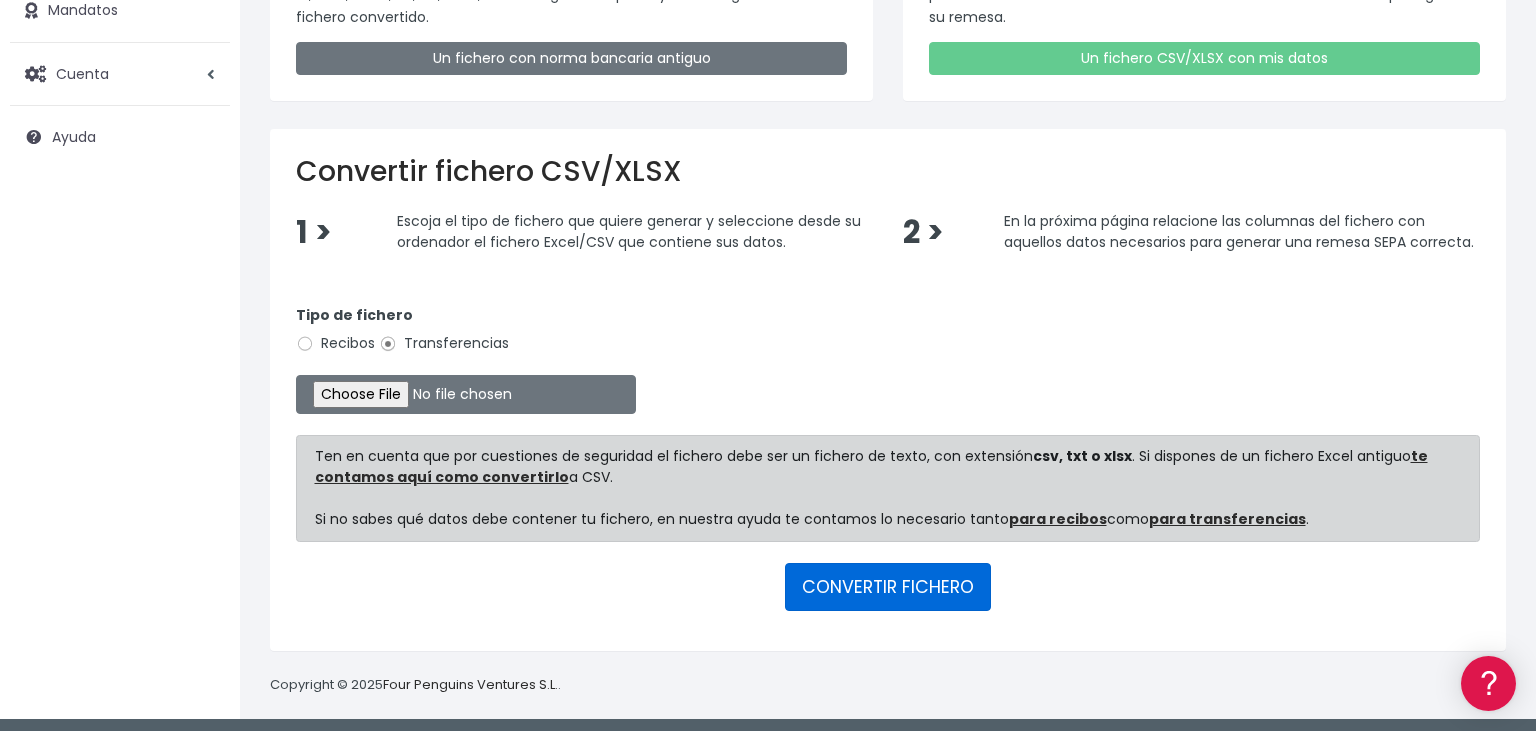 click on "CONVERTIR FICHERO" at bounding box center (888, 587) 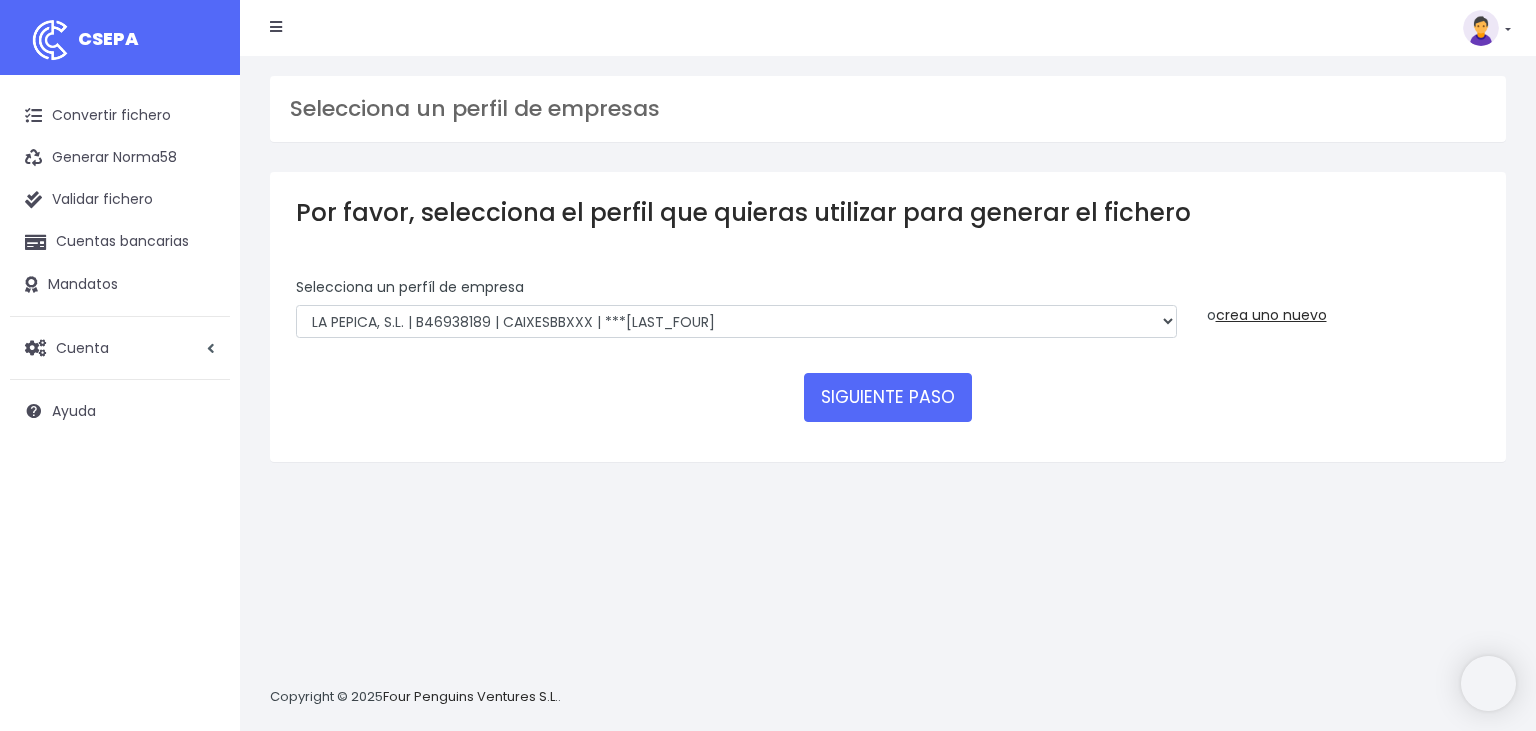 scroll, scrollTop: 0, scrollLeft: 0, axis: both 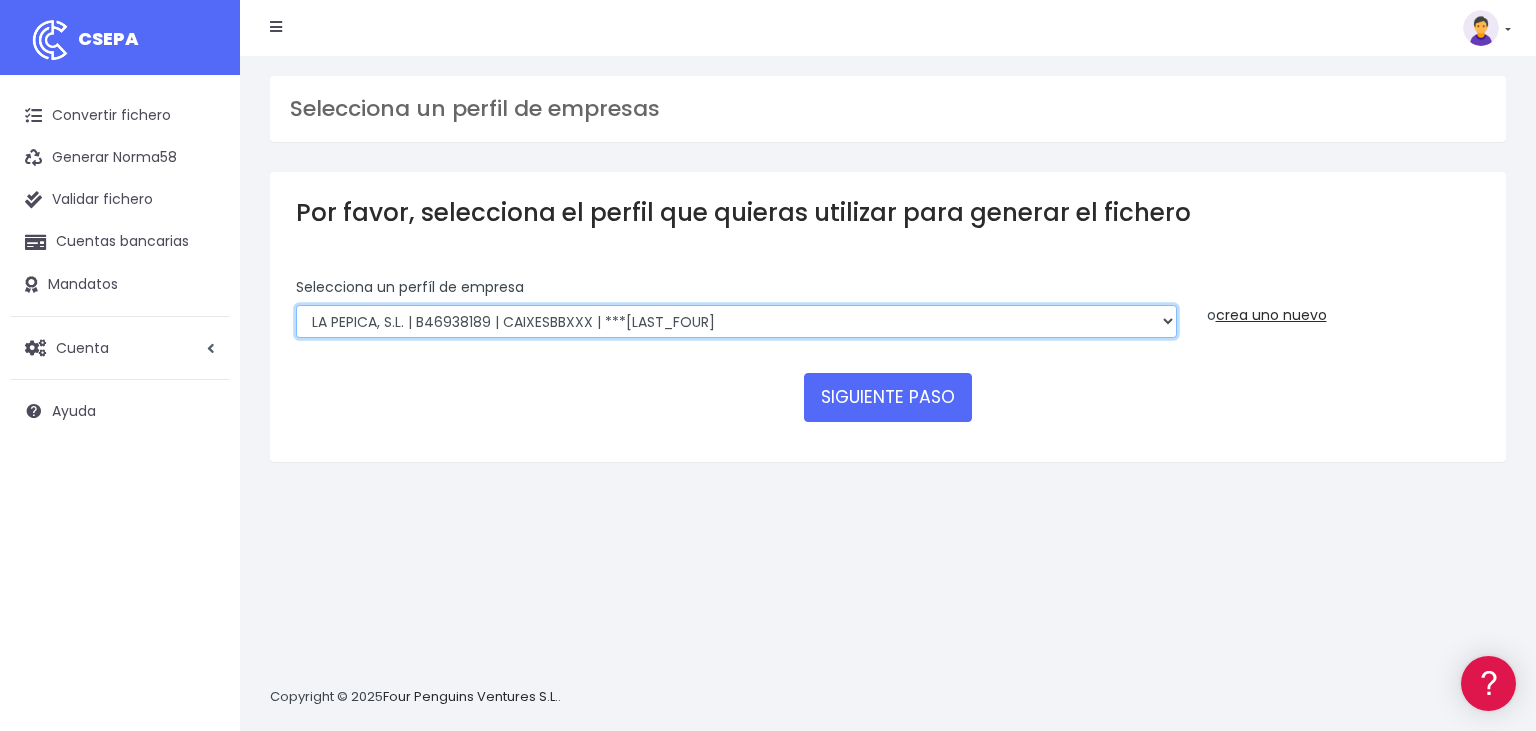 select on "1015" 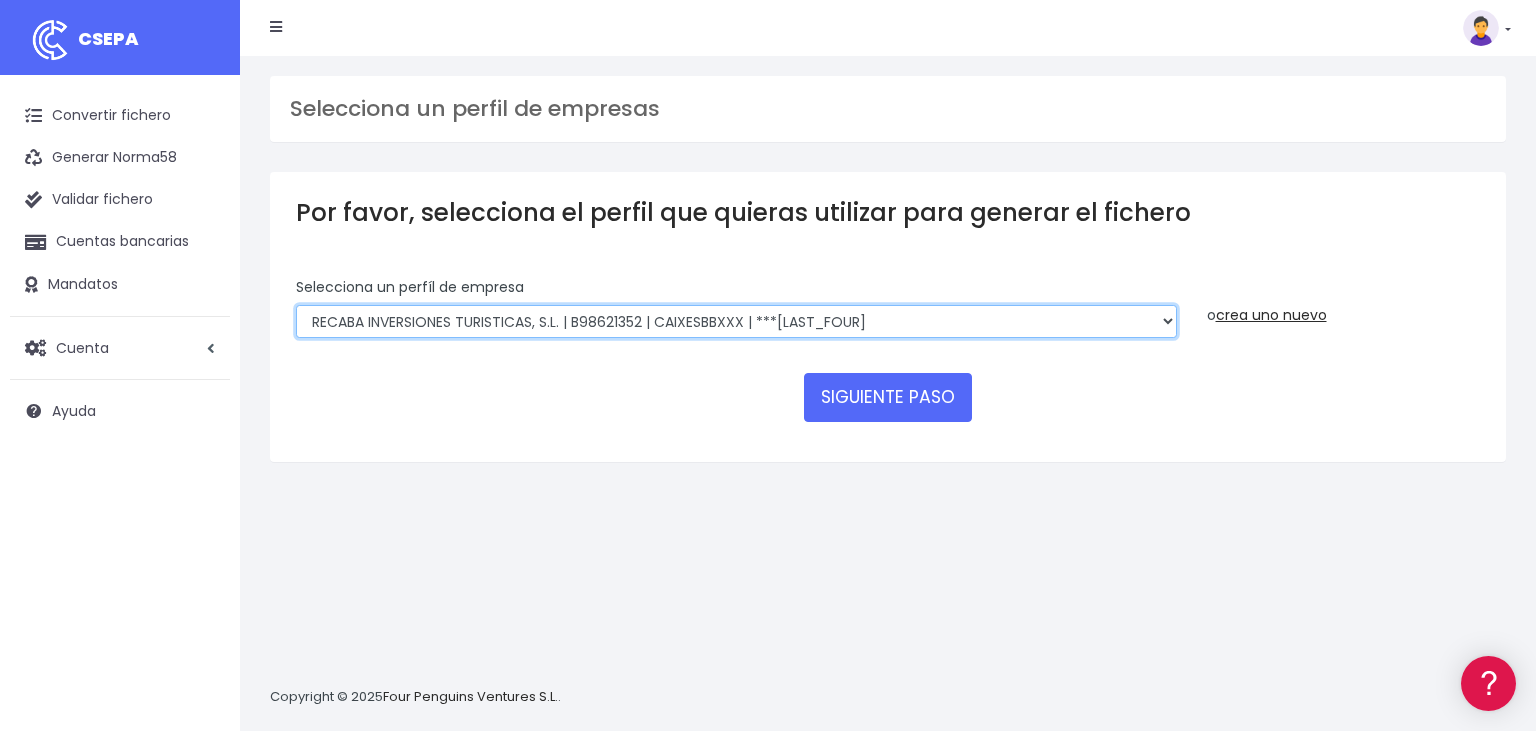 click on "RECABA INVERSIONES TURISTICAS, S.L. | B98621352 | CAIXESBBXXX | ***[LAST_FOUR]" at bounding box center (0, 0) 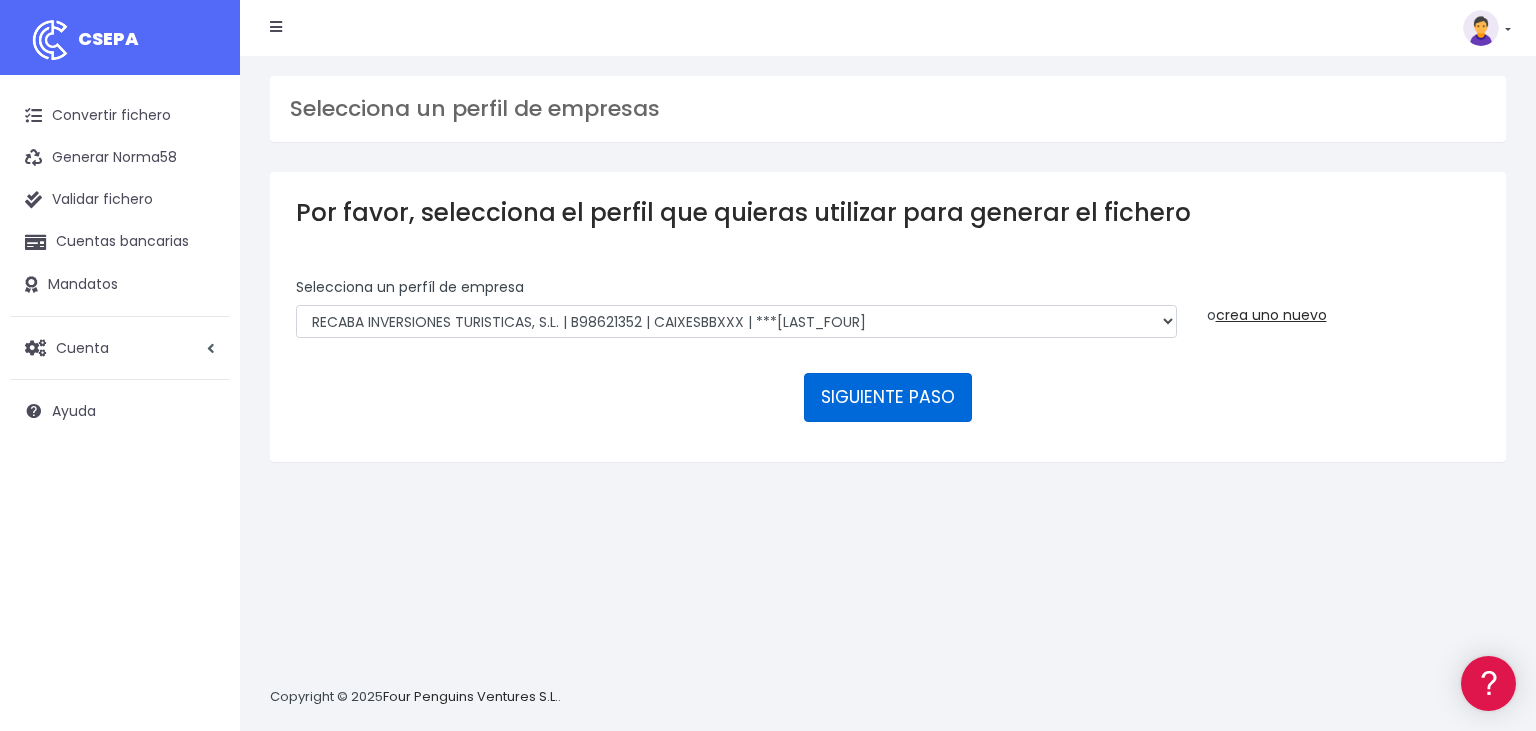 click on "SIGUIENTE PASO" at bounding box center (888, 397) 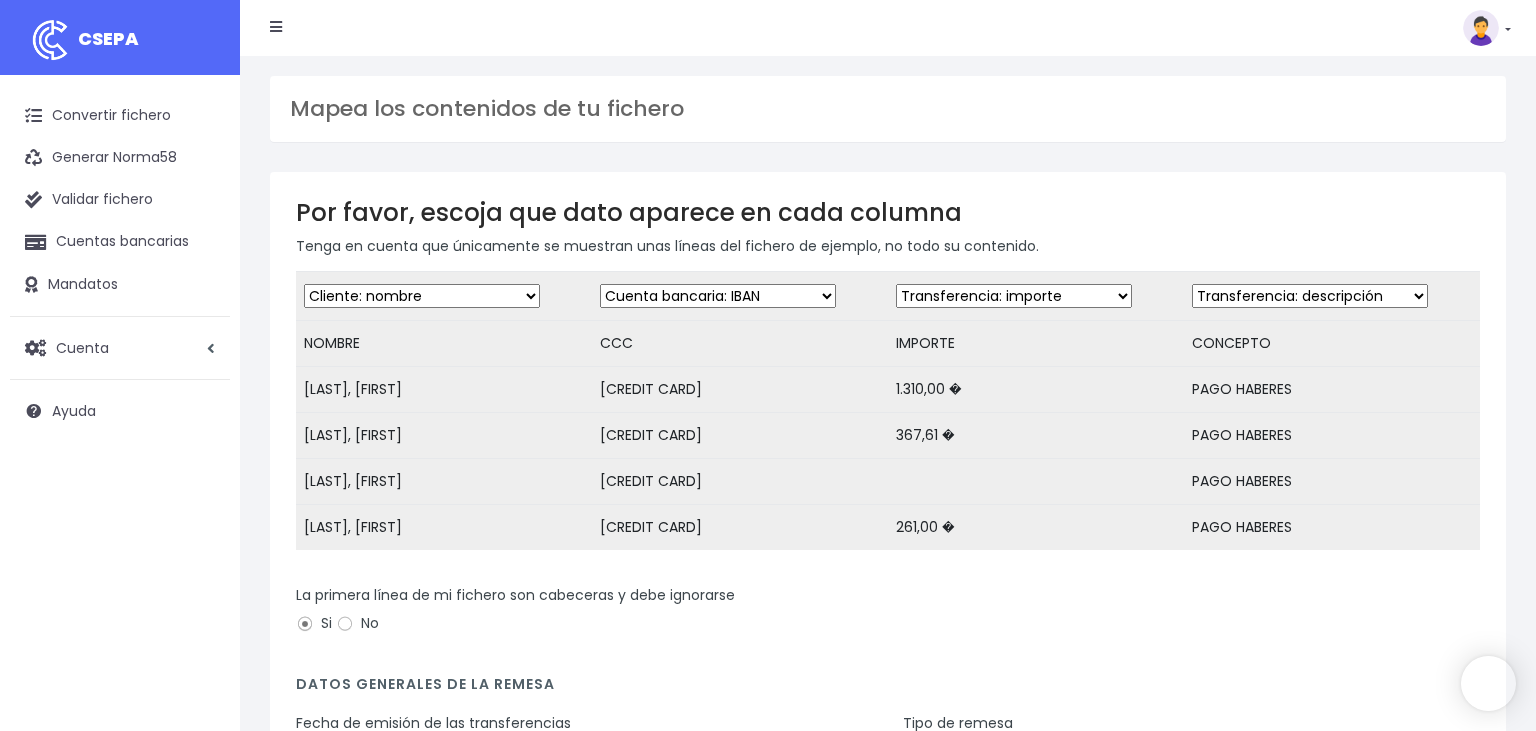 scroll, scrollTop: 0, scrollLeft: 0, axis: both 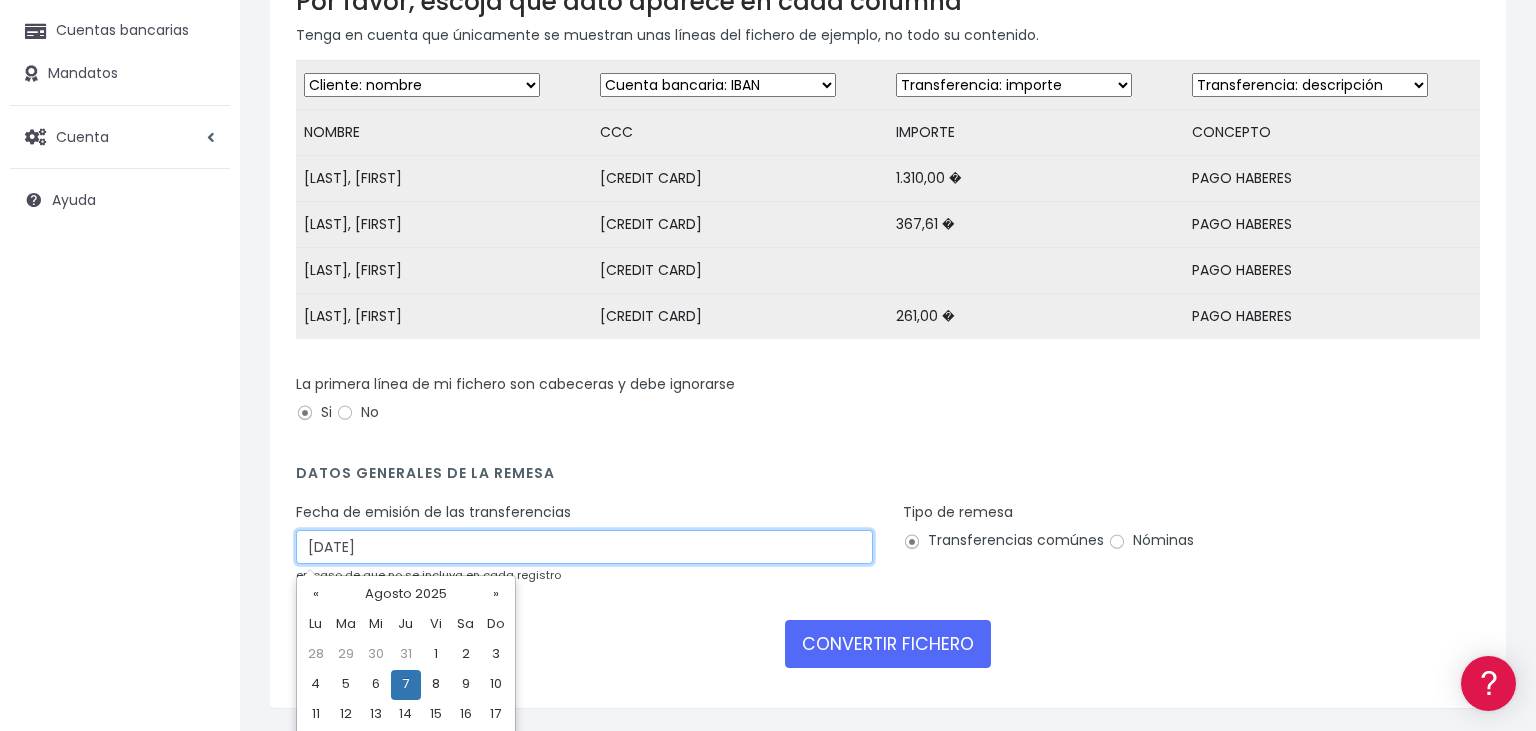 drag, startPoint x: 446, startPoint y: 531, endPoint x: 439, endPoint y: 543, distance: 13.892444 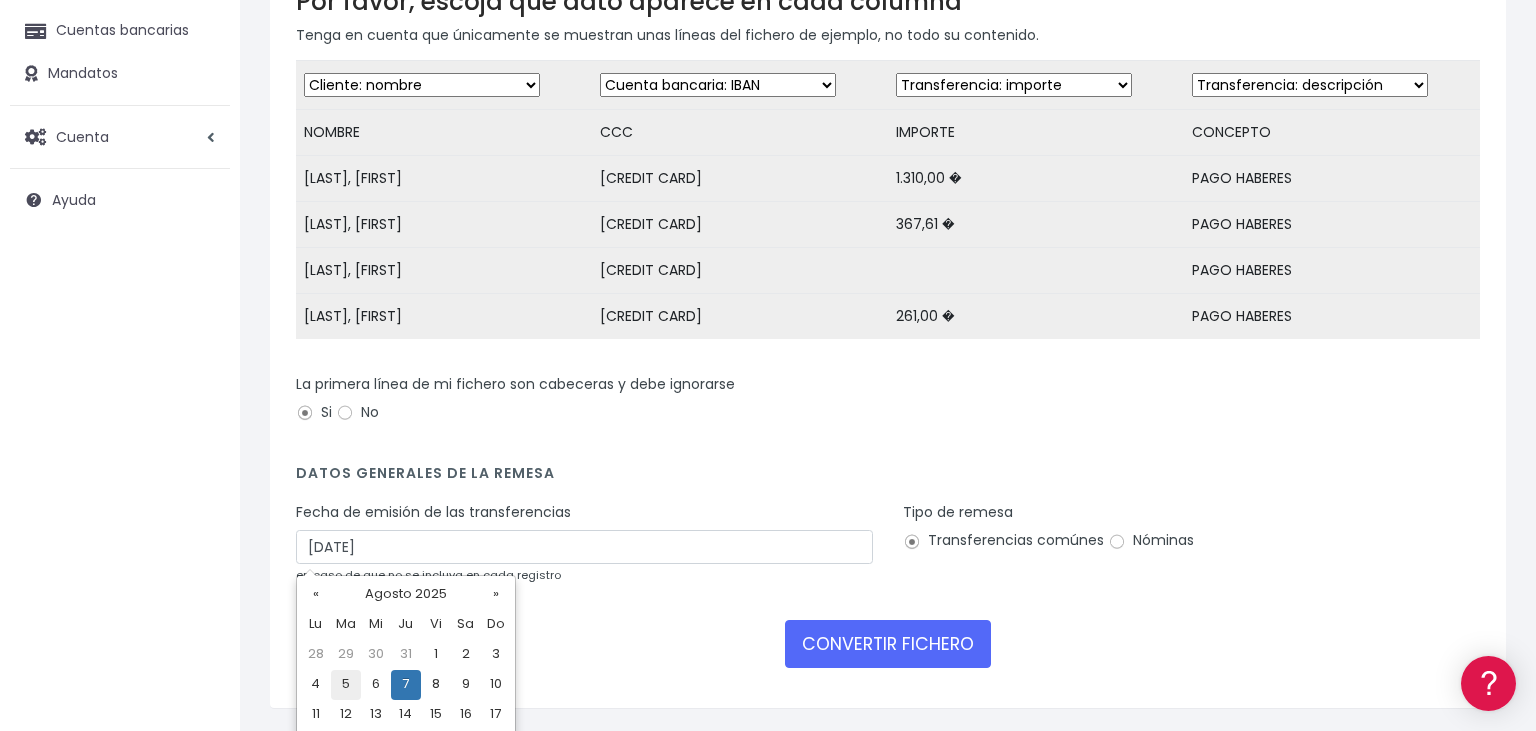 drag, startPoint x: 347, startPoint y: 686, endPoint x: 434, endPoint y: 674, distance: 87.823685 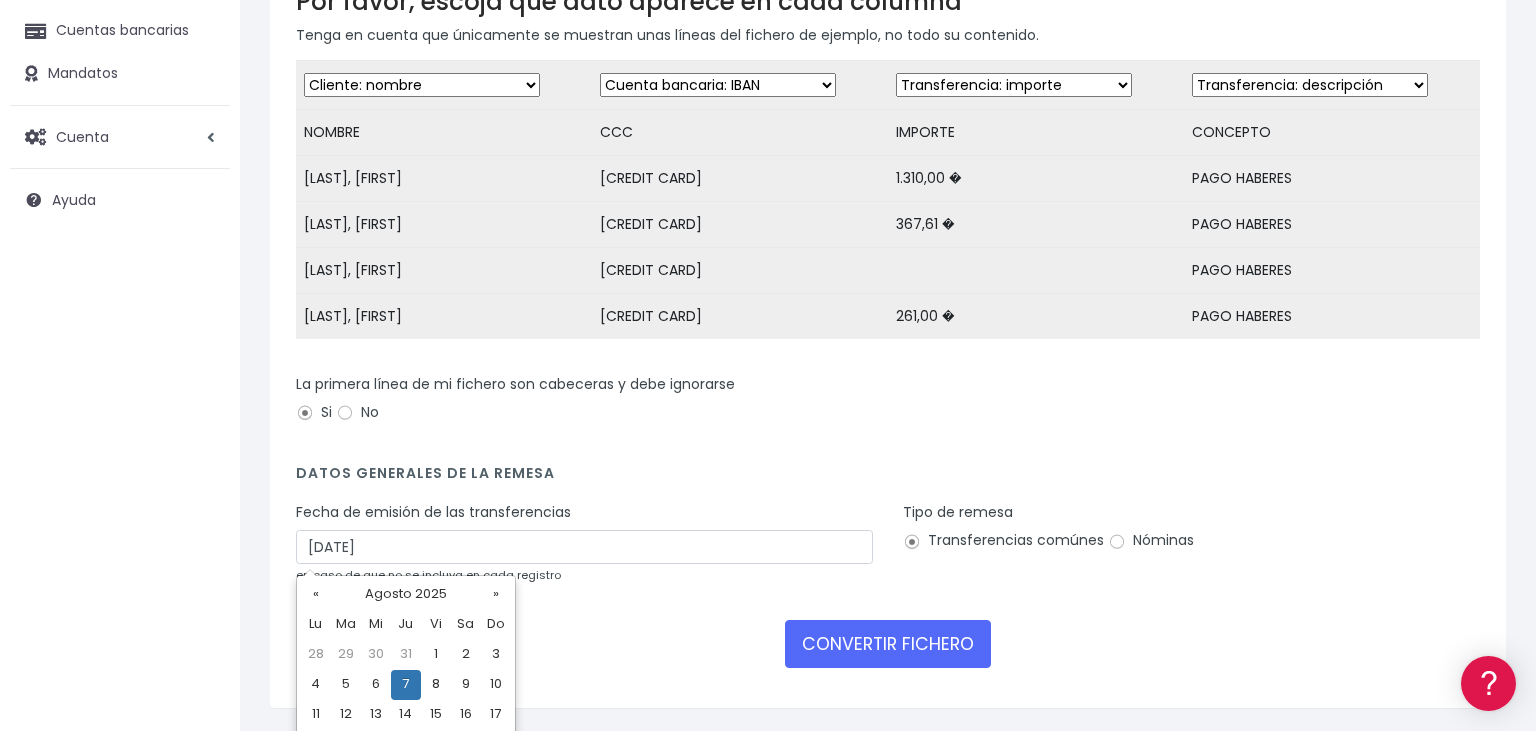 type on "05/08/2025" 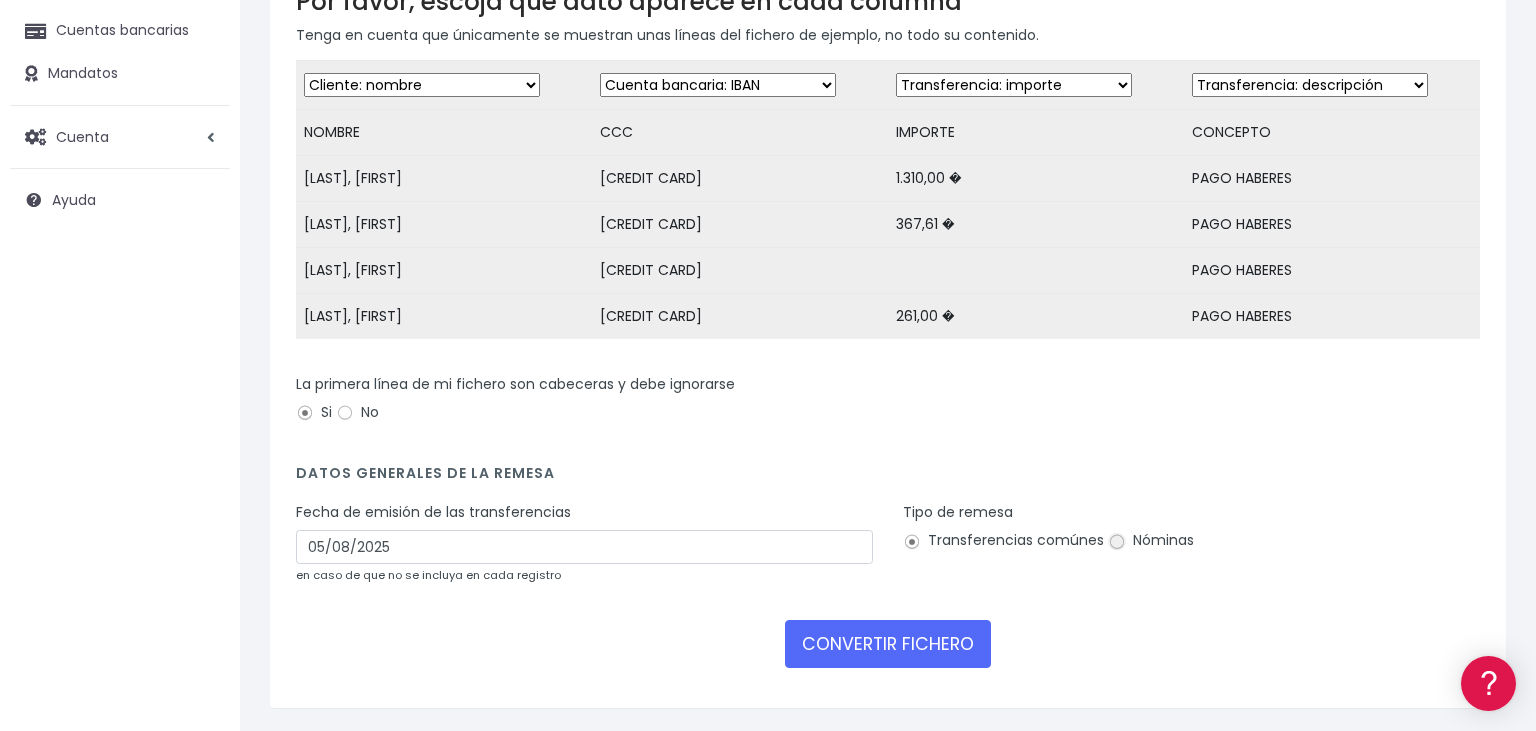 click on "Nóminas" at bounding box center (1117, 542) 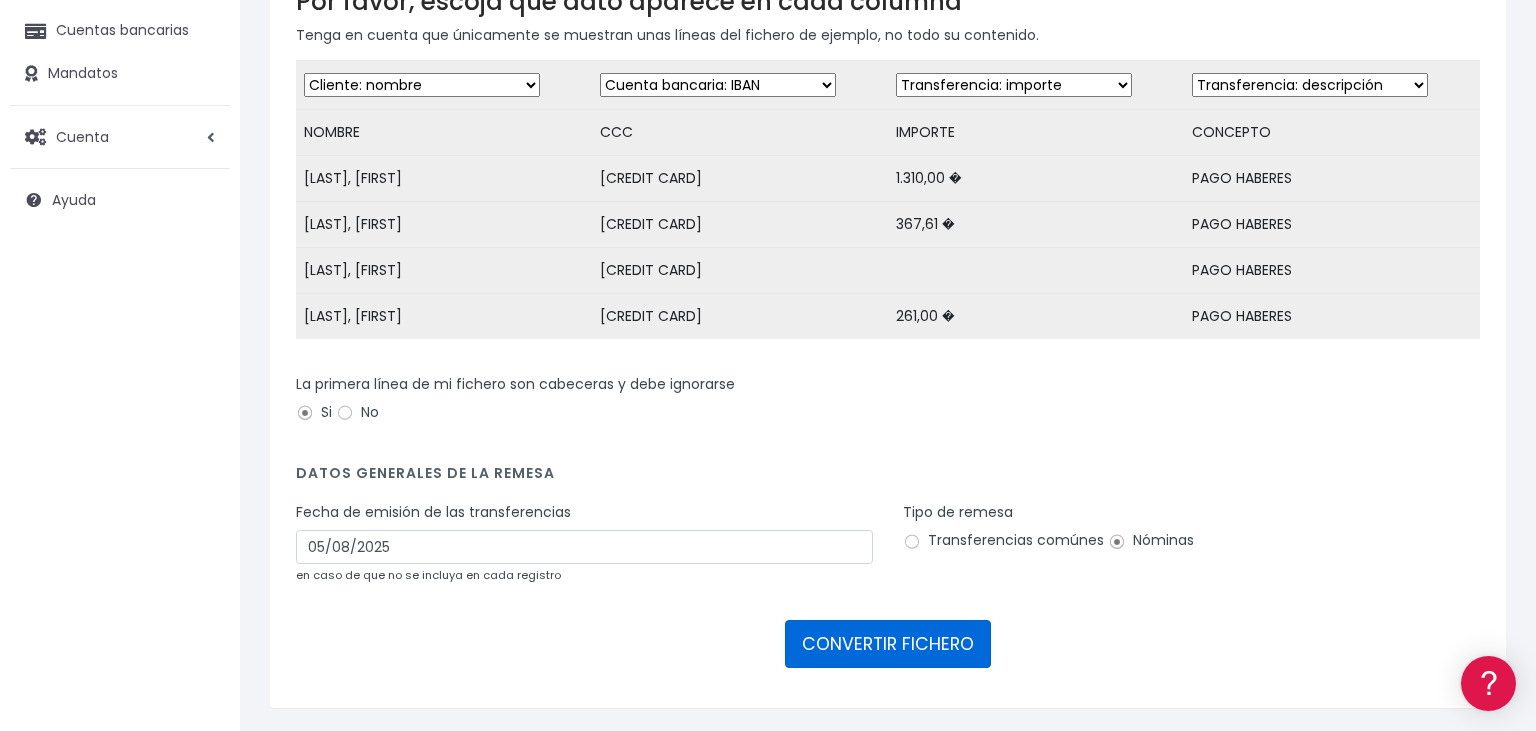 click on "CONVERTIR FICHERO" at bounding box center [888, 644] 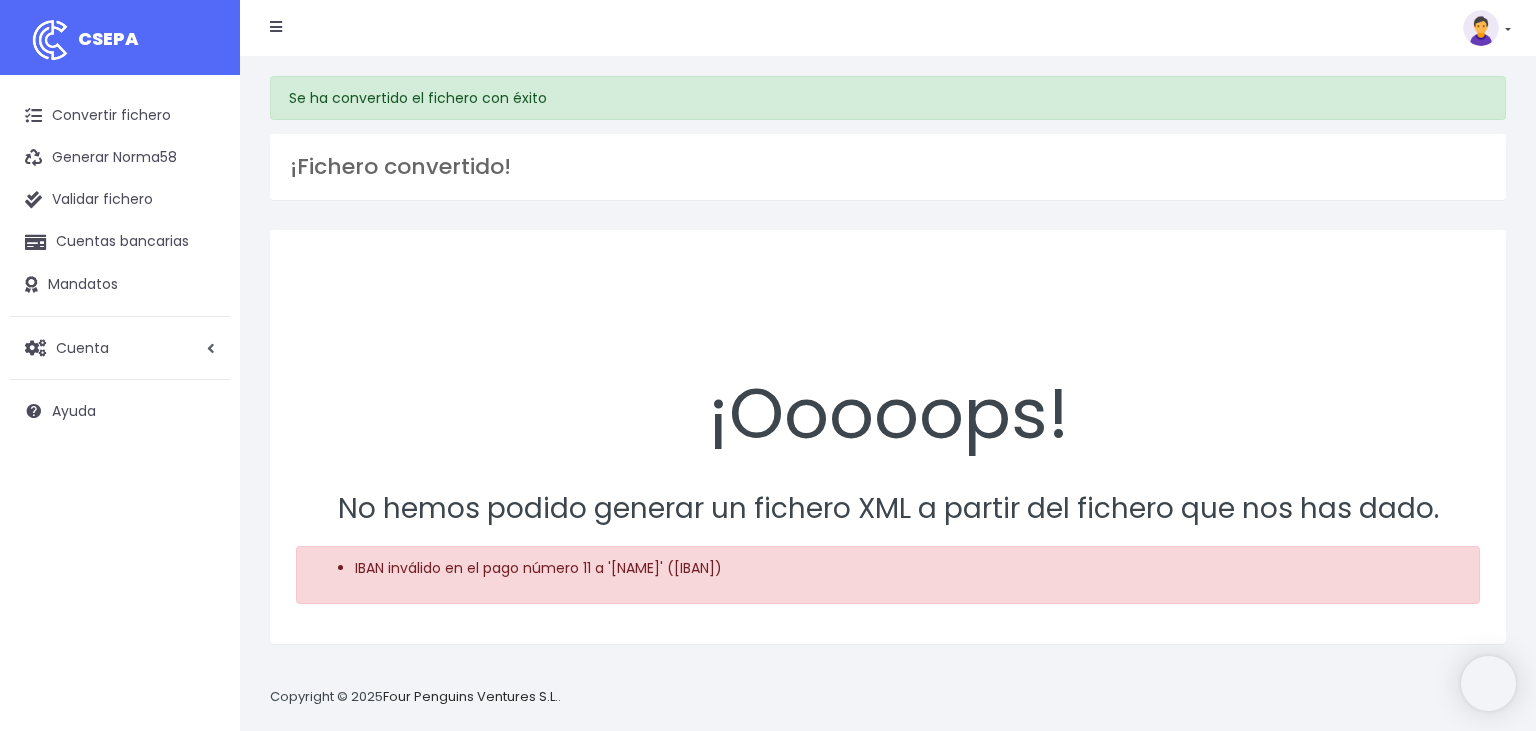 scroll, scrollTop: 0, scrollLeft: 0, axis: both 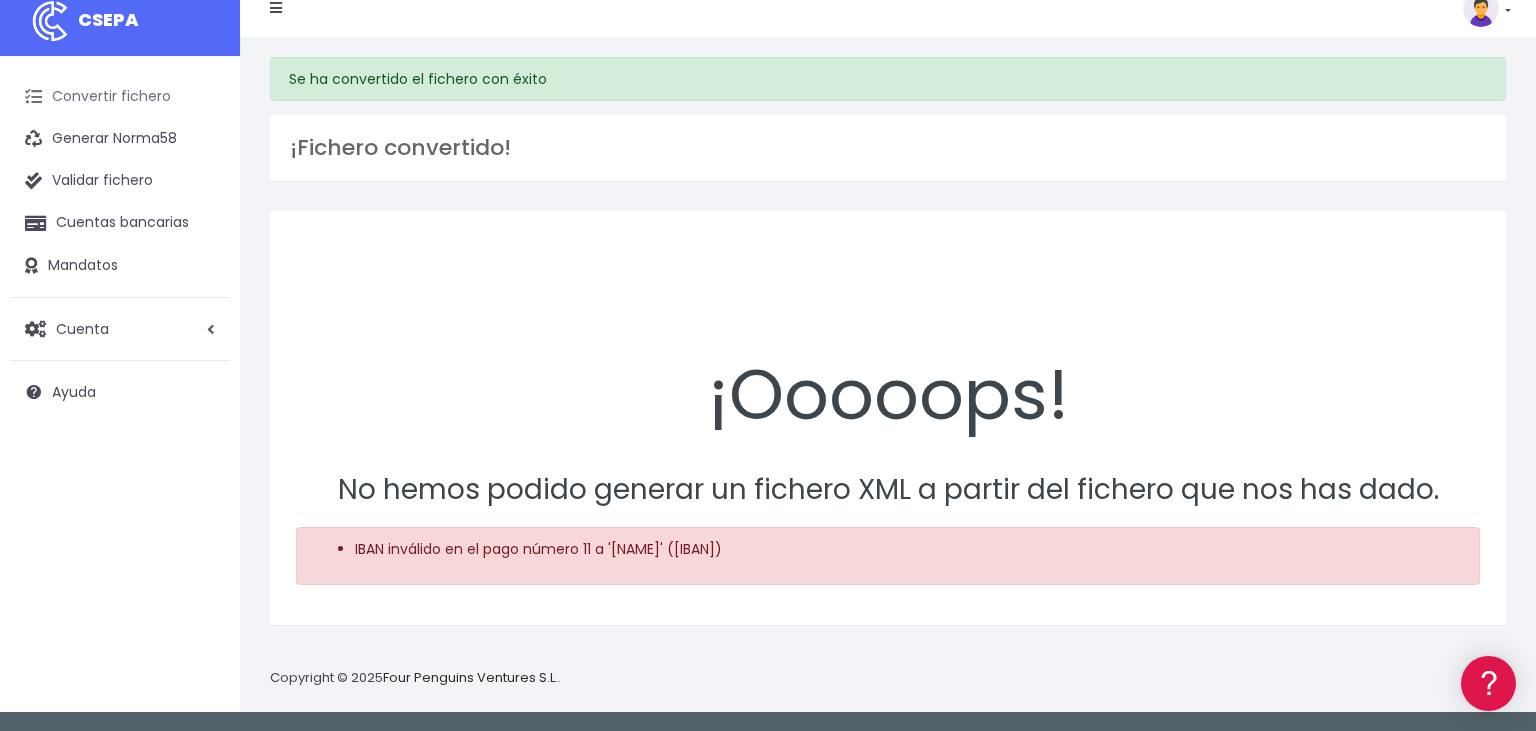 click on "Convertir fichero" at bounding box center (120, 97) 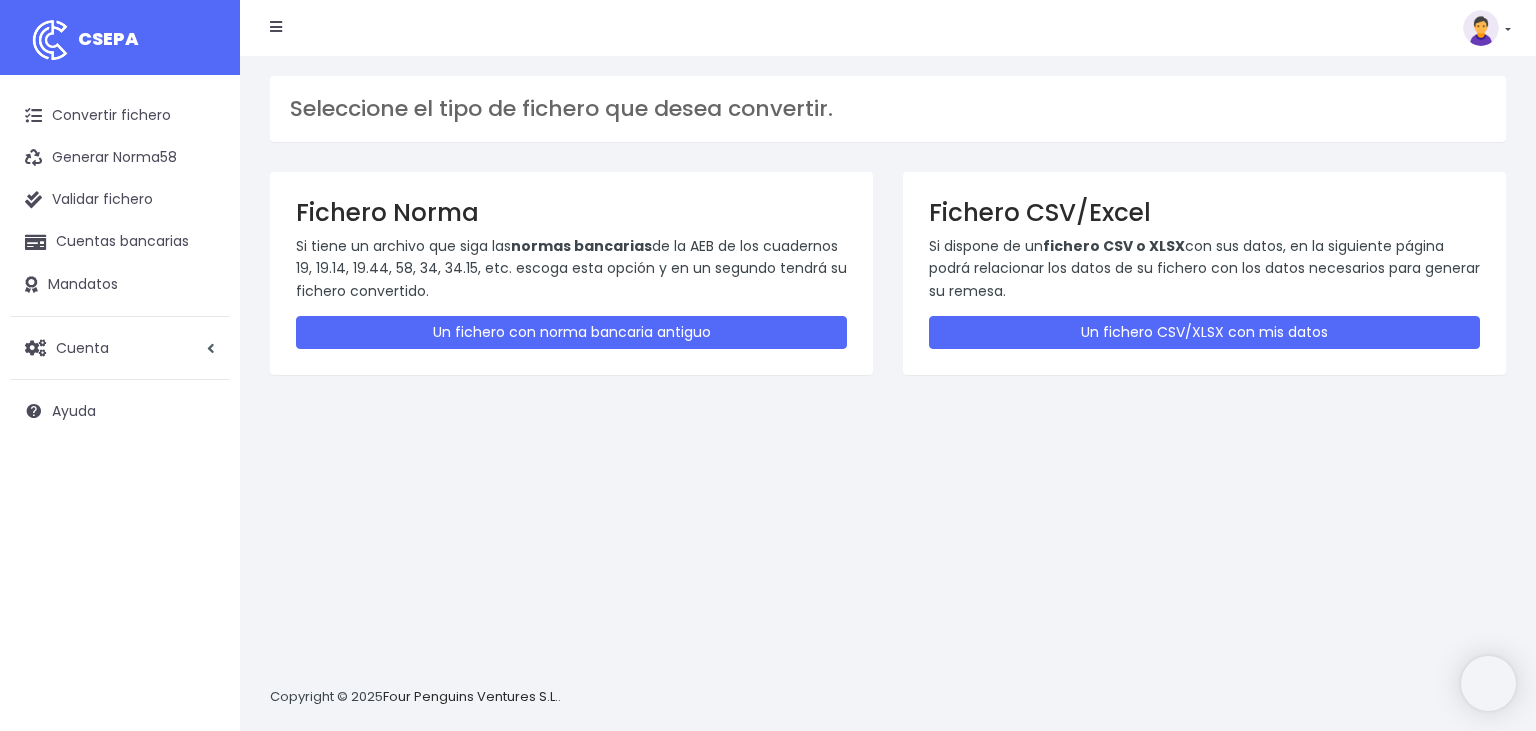 scroll, scrollTop: 0, scrollLeft: 0, axis: both 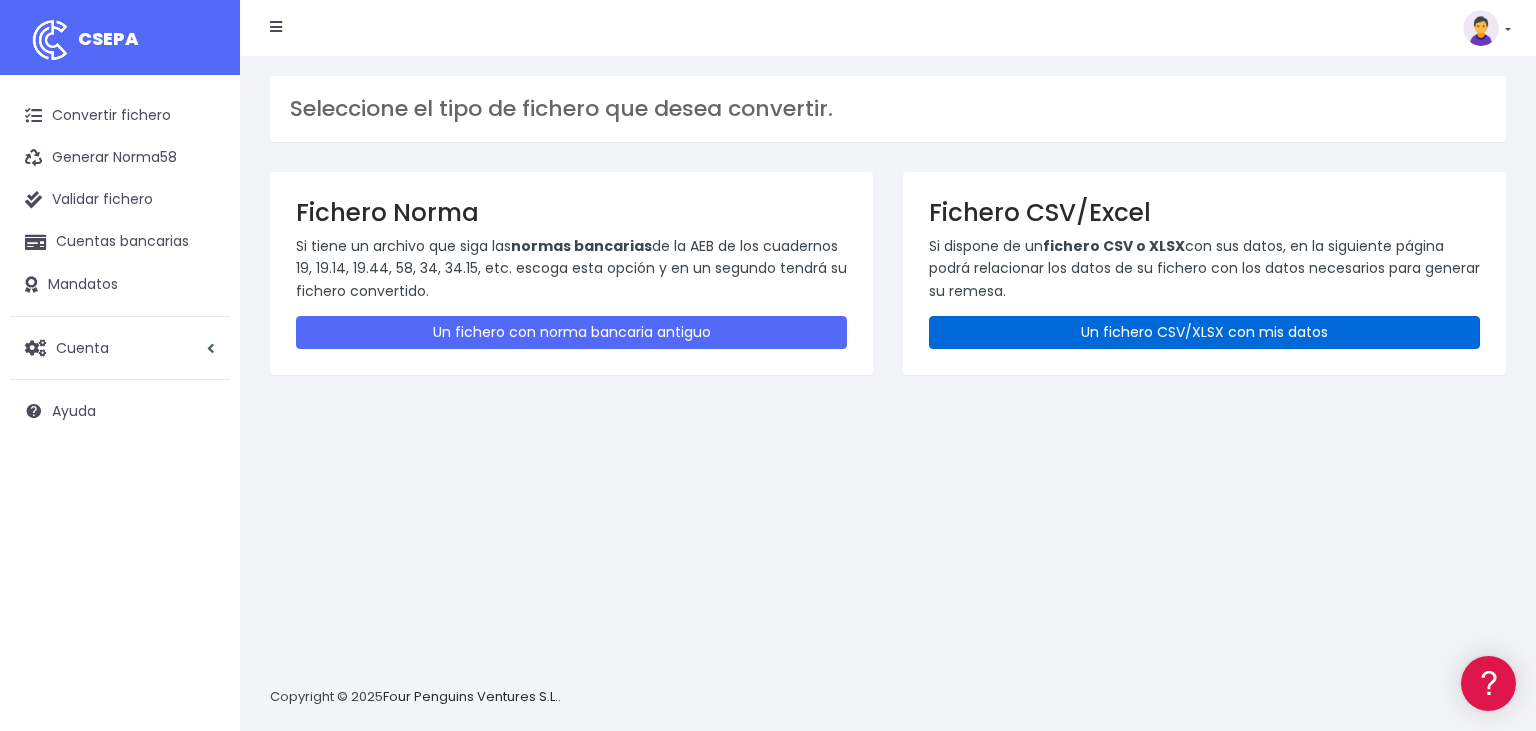 click on "Un fichero CSV/XLSX con mis datos" at bounding box center [1204, 332] 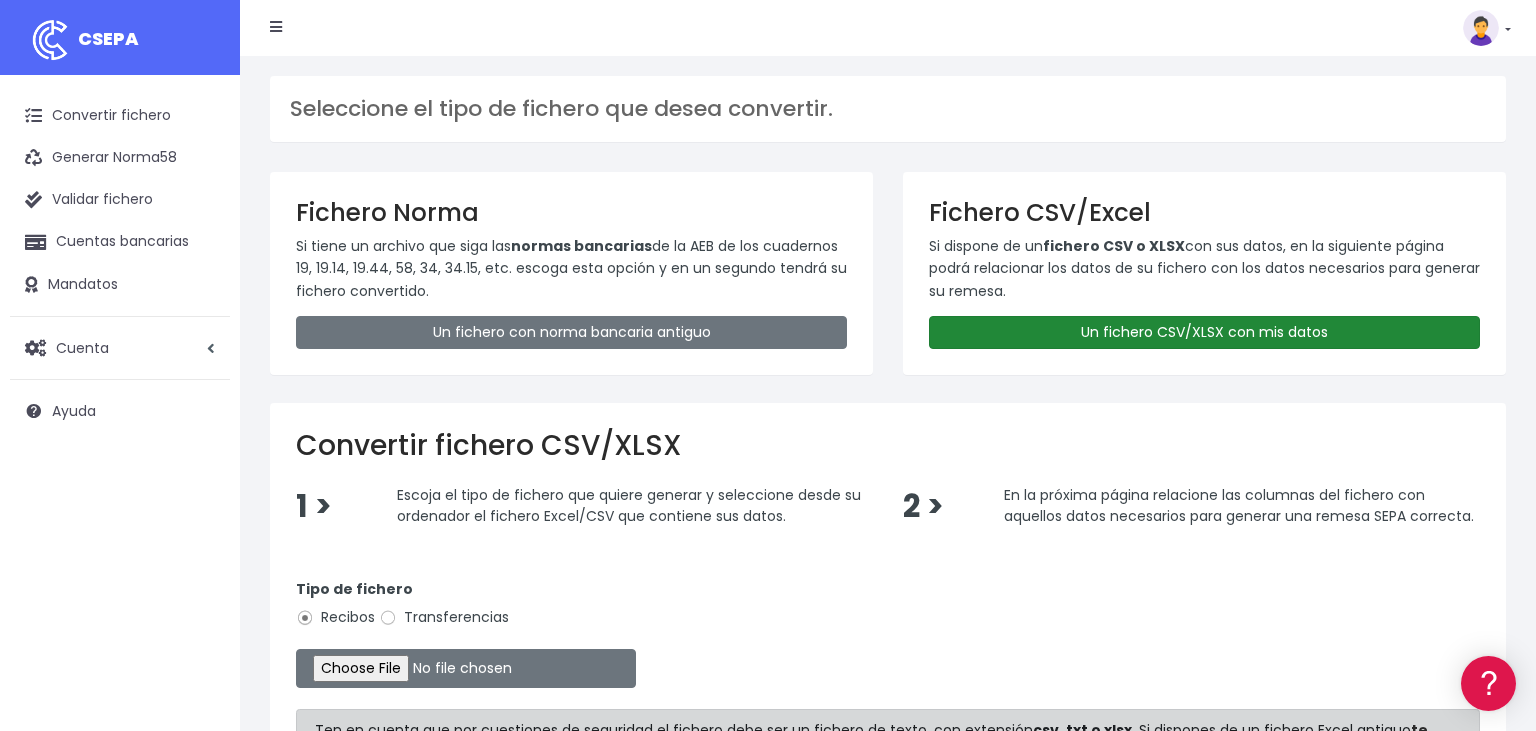 scroll, scrollTop: 0, scrollLeft: 0, axis: both 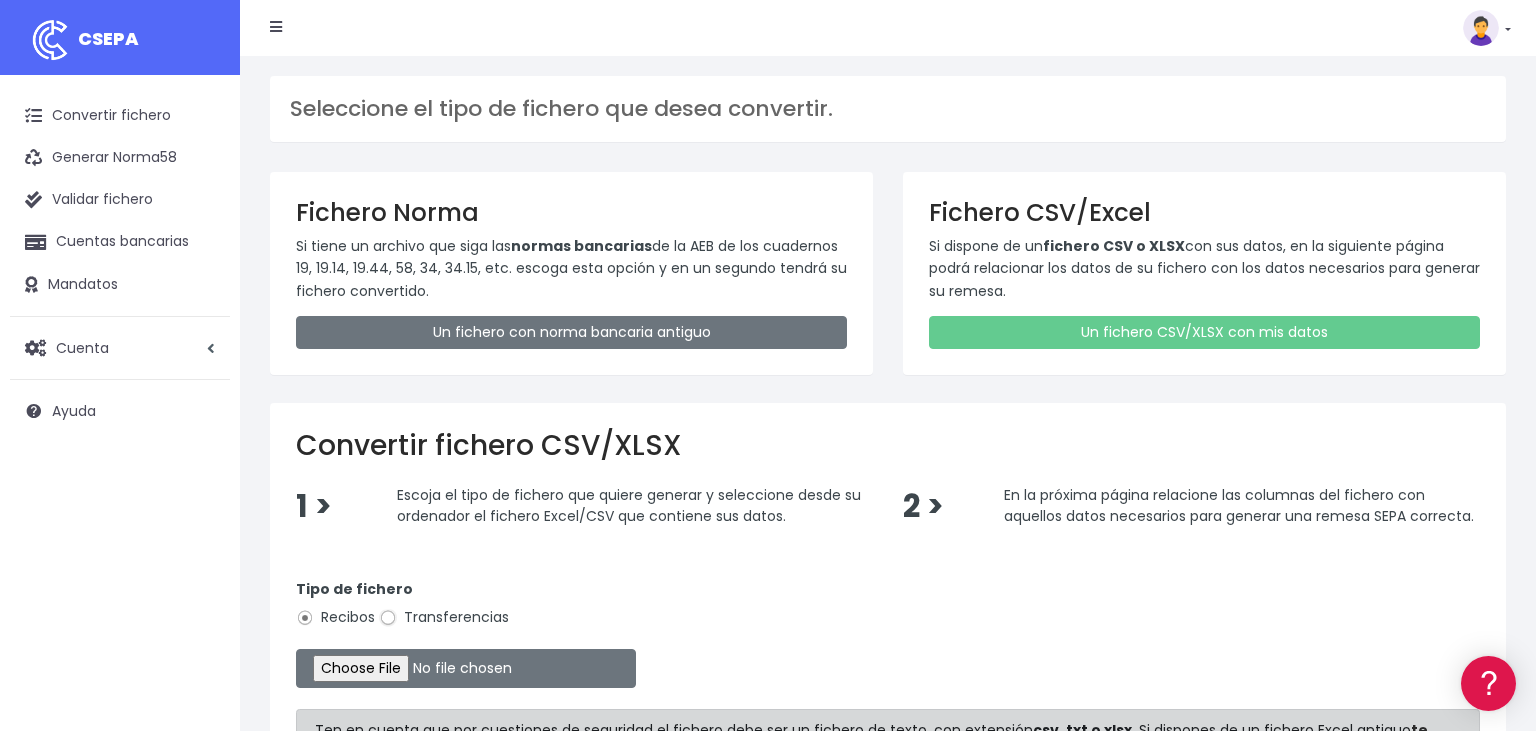 click on "Transferencias" at bounding box center (388, 618) 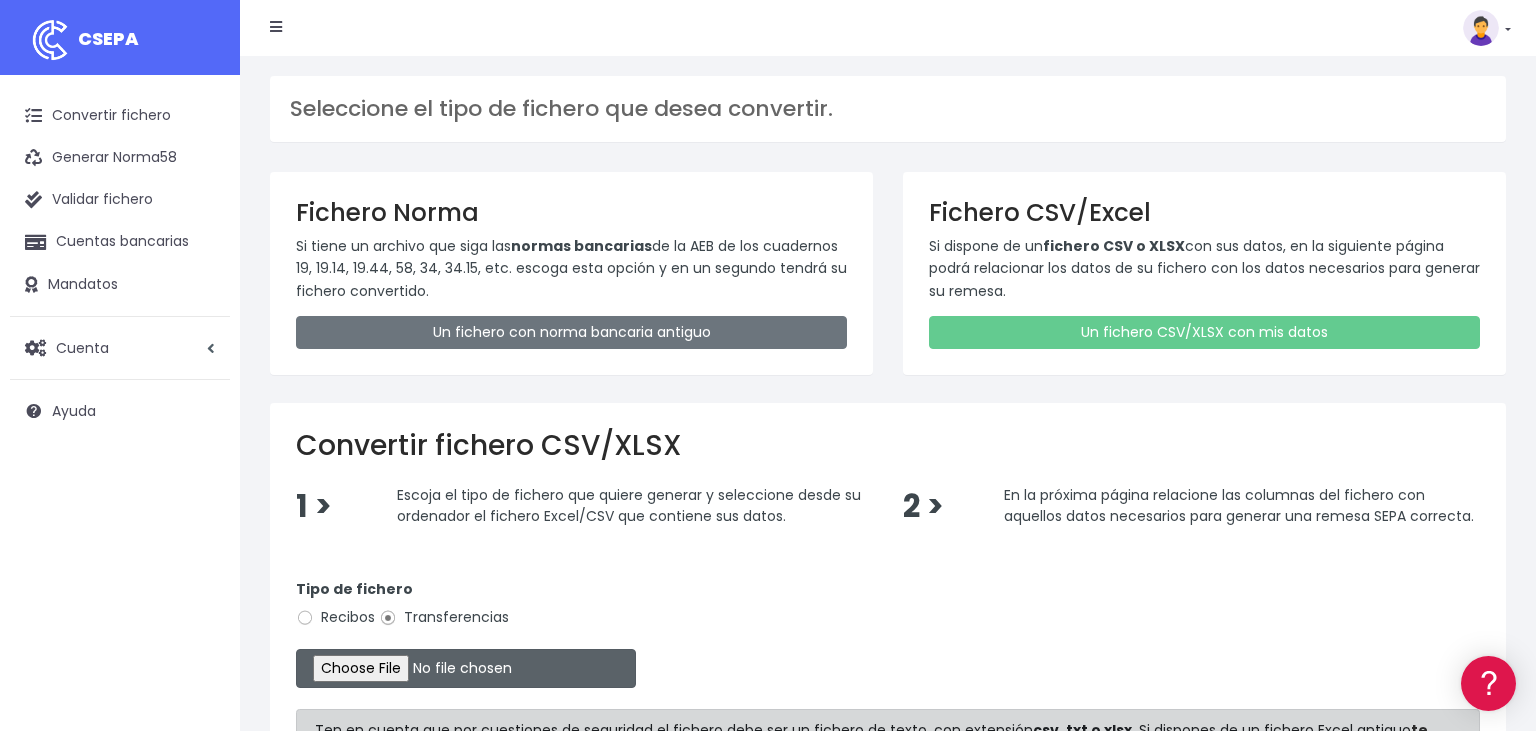click at bounding box center (466, 668) 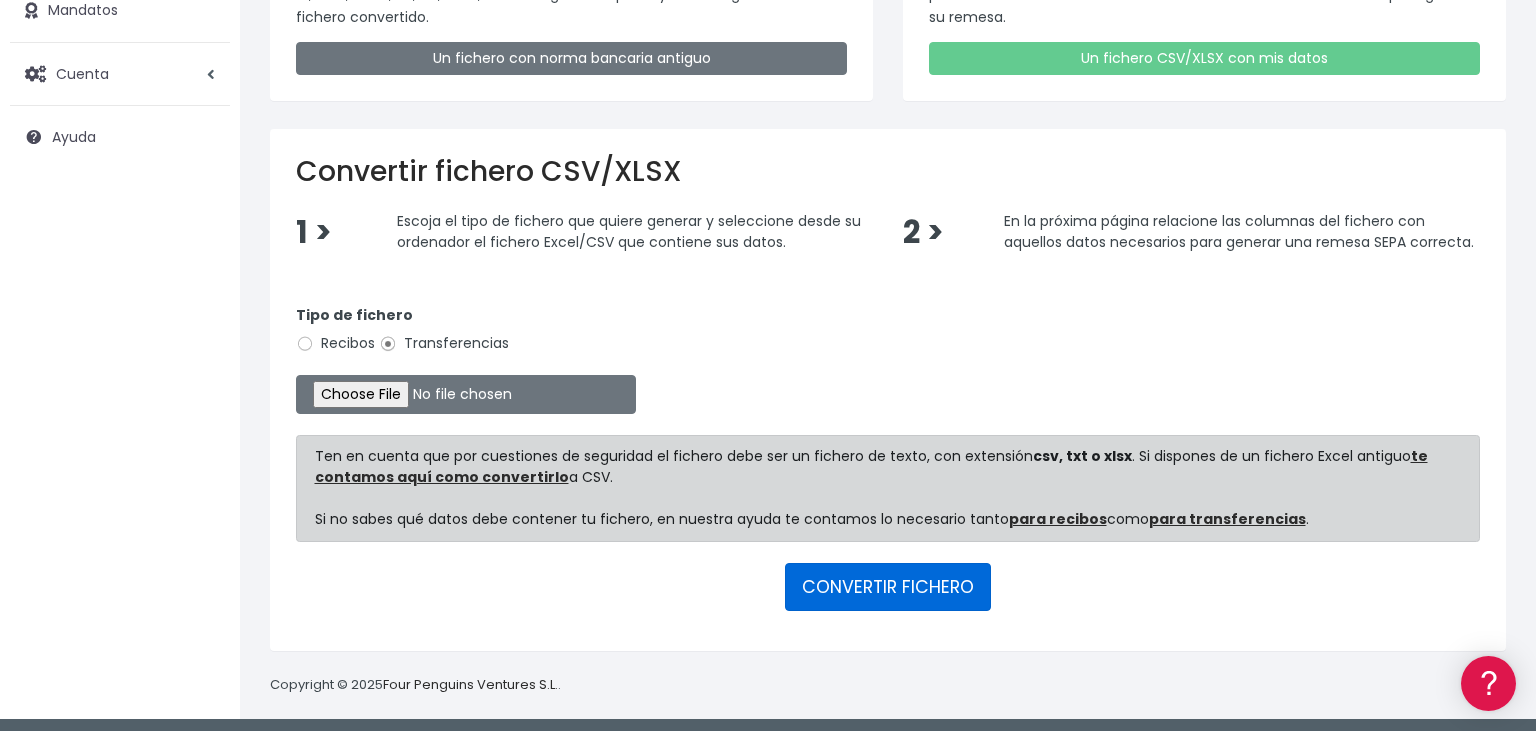 click on "CONVERTIR FICHERO" at bounding box center [888, 587] 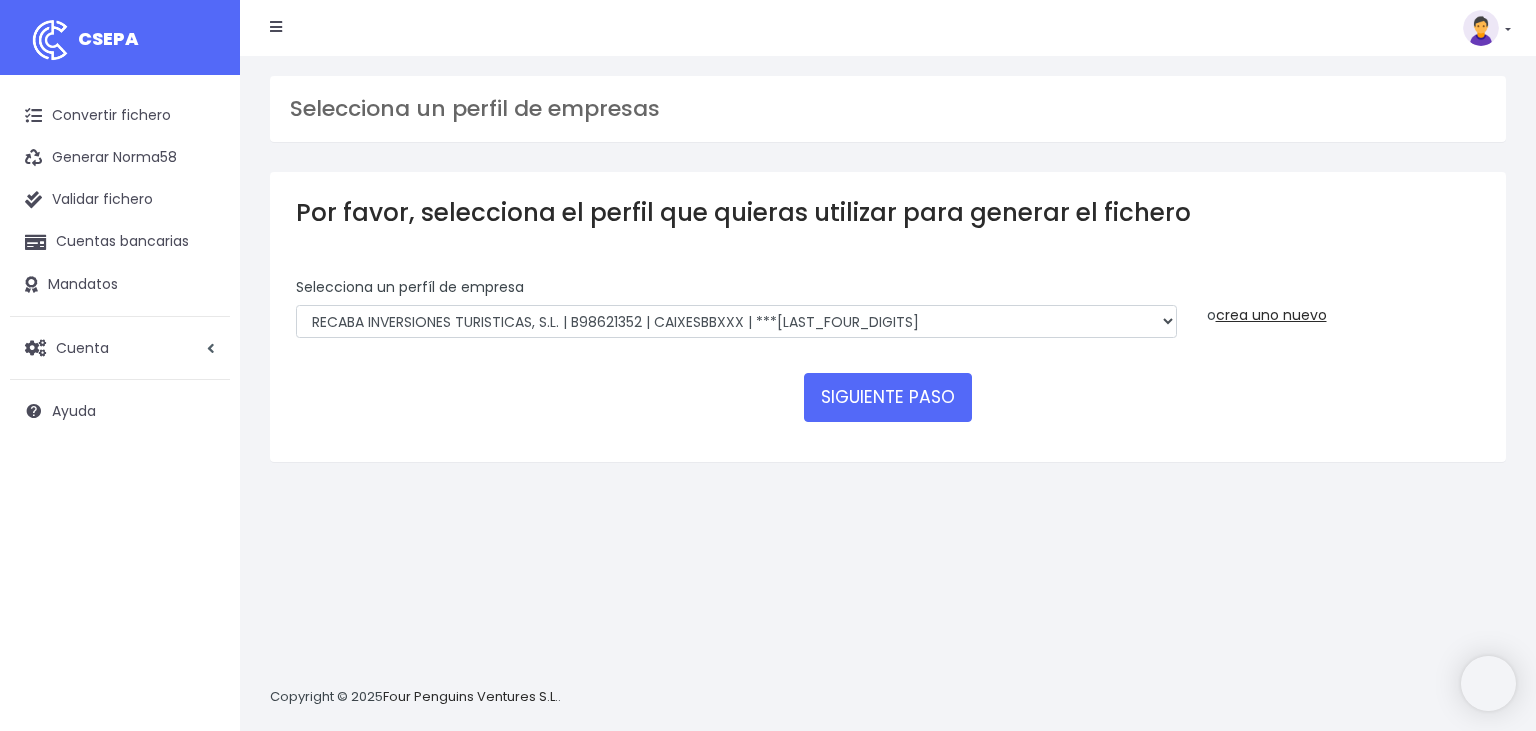 scroll, scrollTop: 0, scrollLeft: 0, axis: both 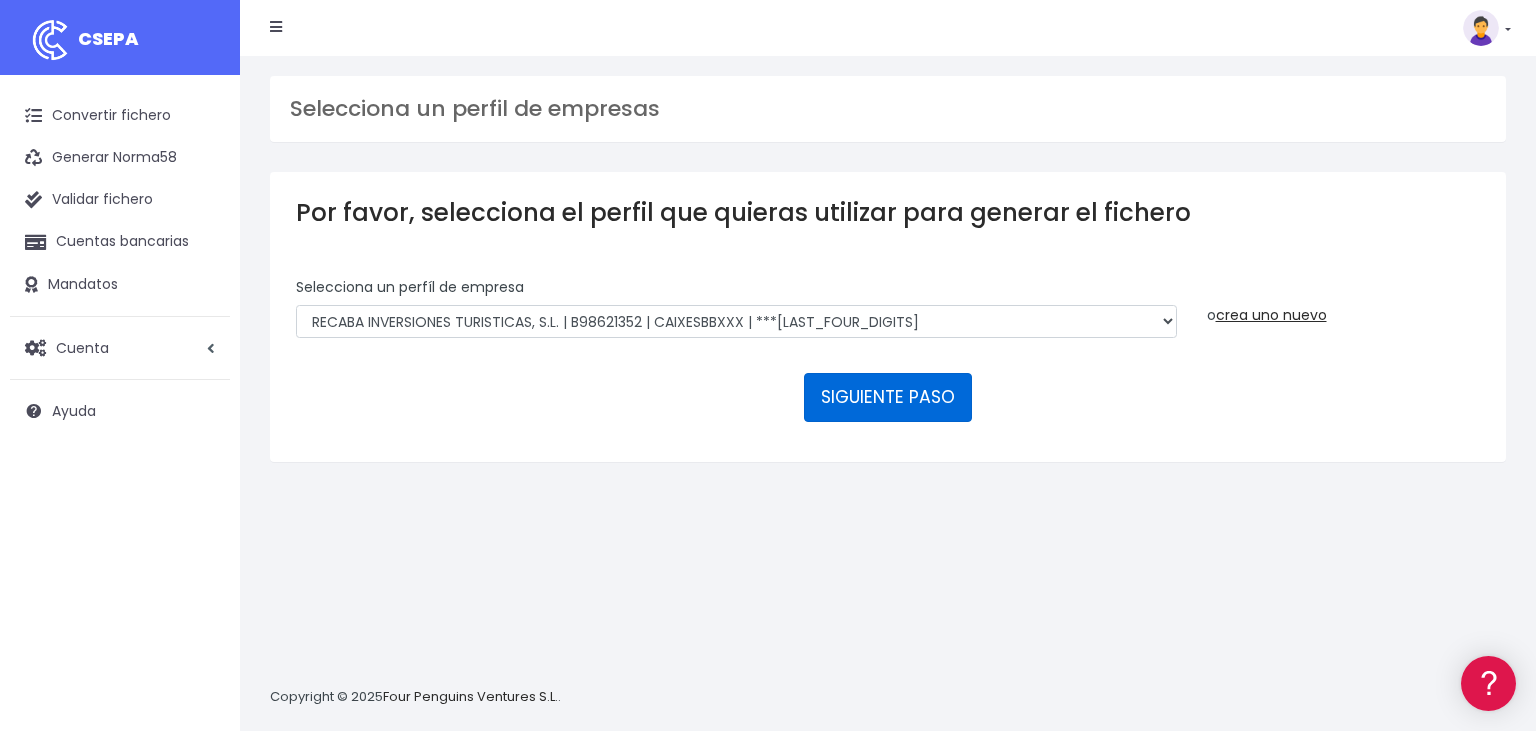 click on "SIGUIENTE PASO" at bounding box center (888, 397) 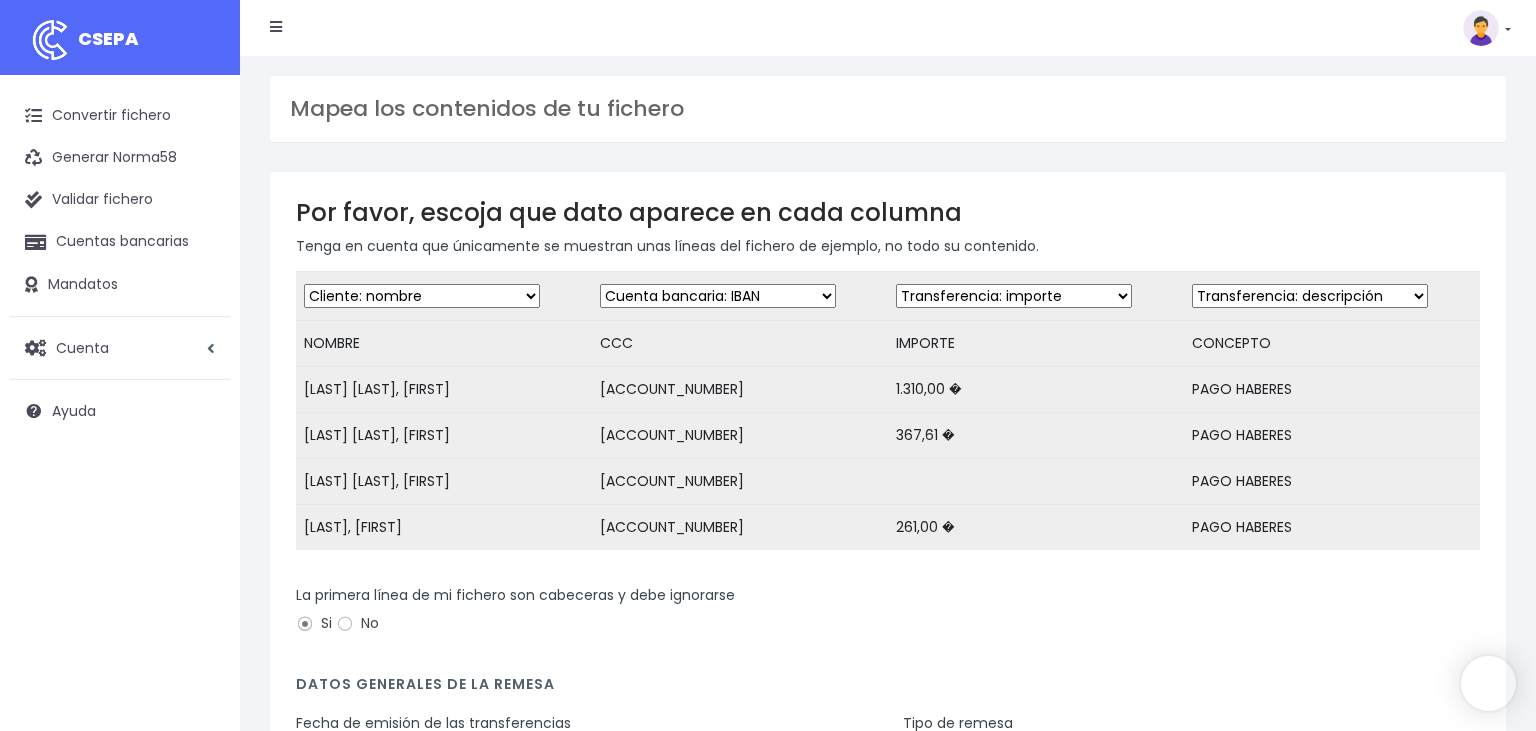 scroll, scrollTop: 0, scrollLeft: 0, axis: both 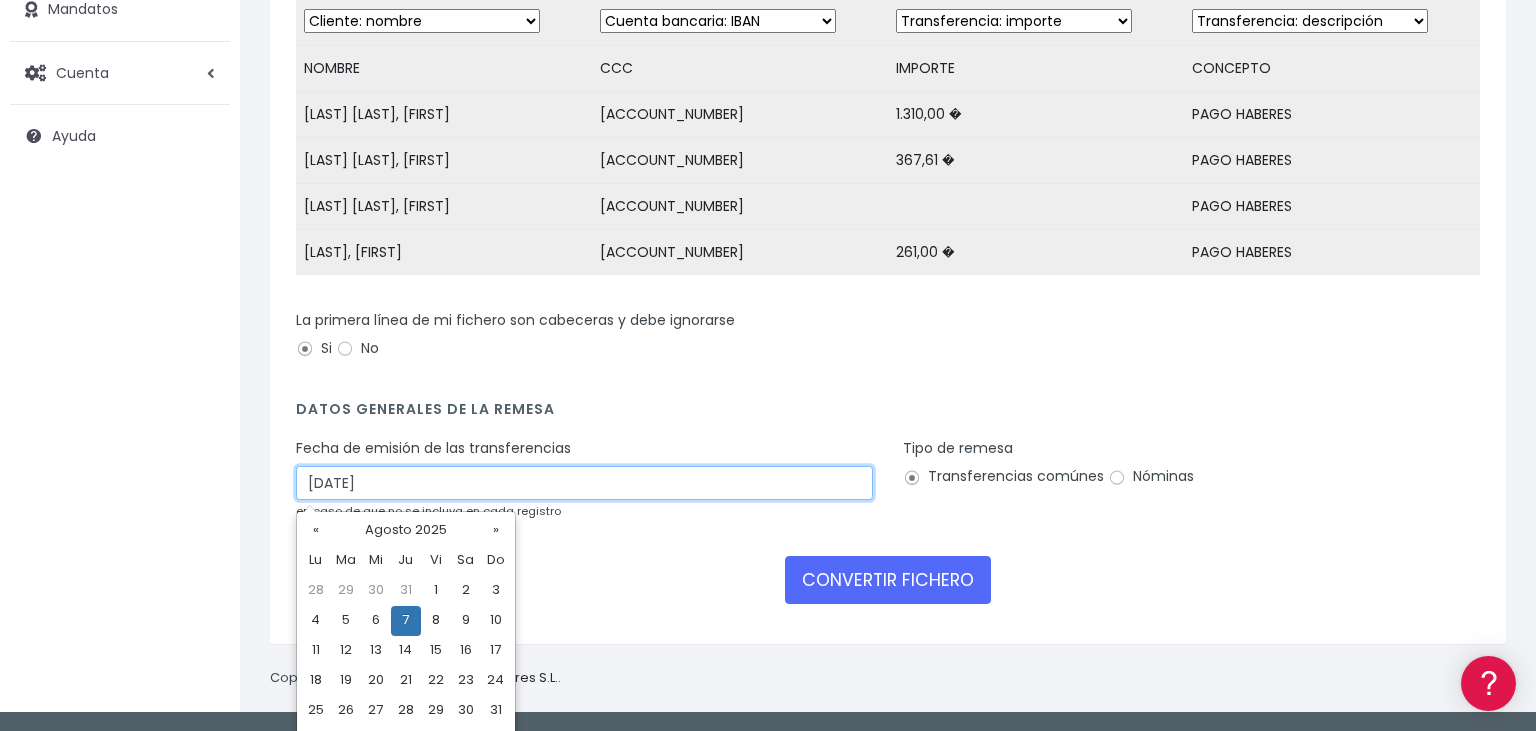 click on "[DATE]" at bounding box center (584, 483) 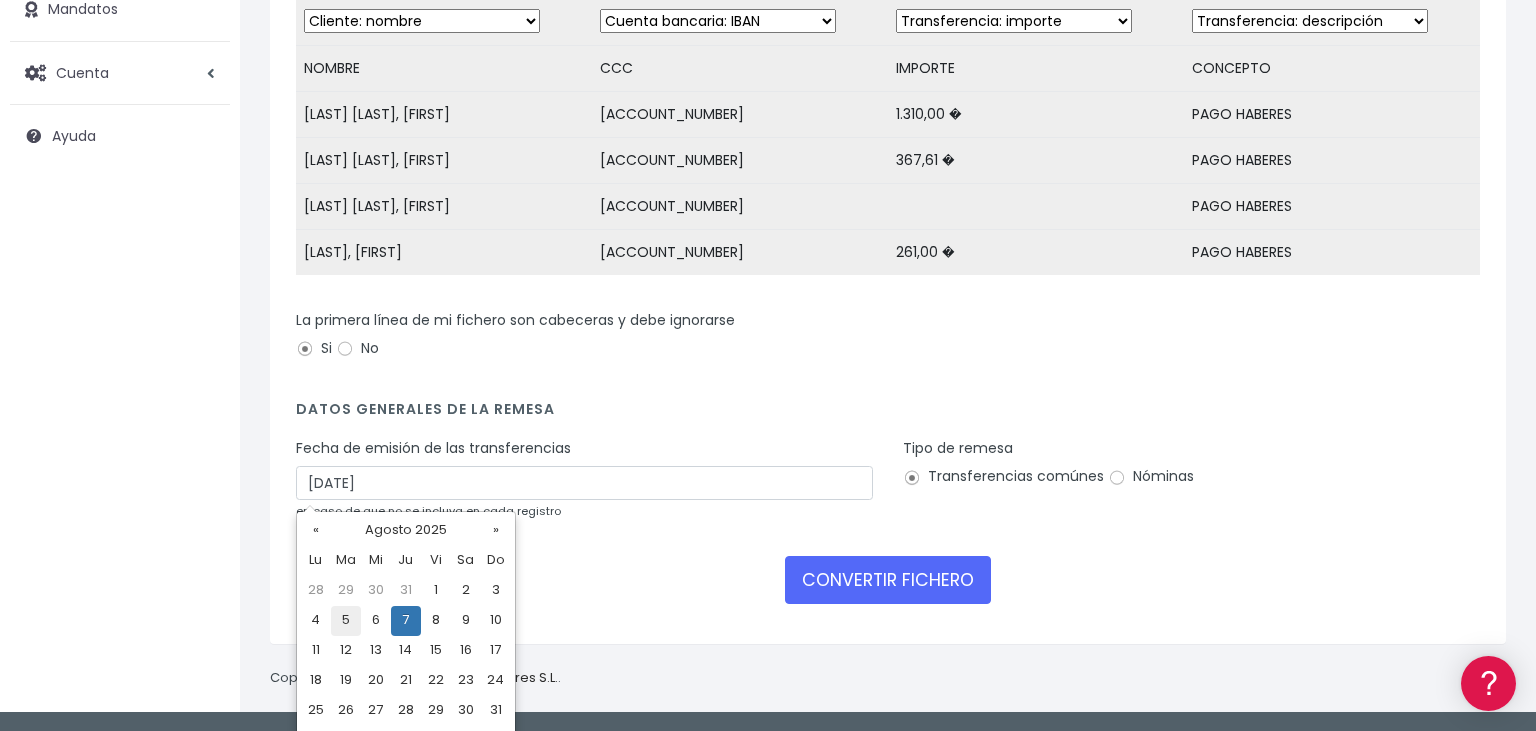 click on "5" at bounding box center (346, 621) 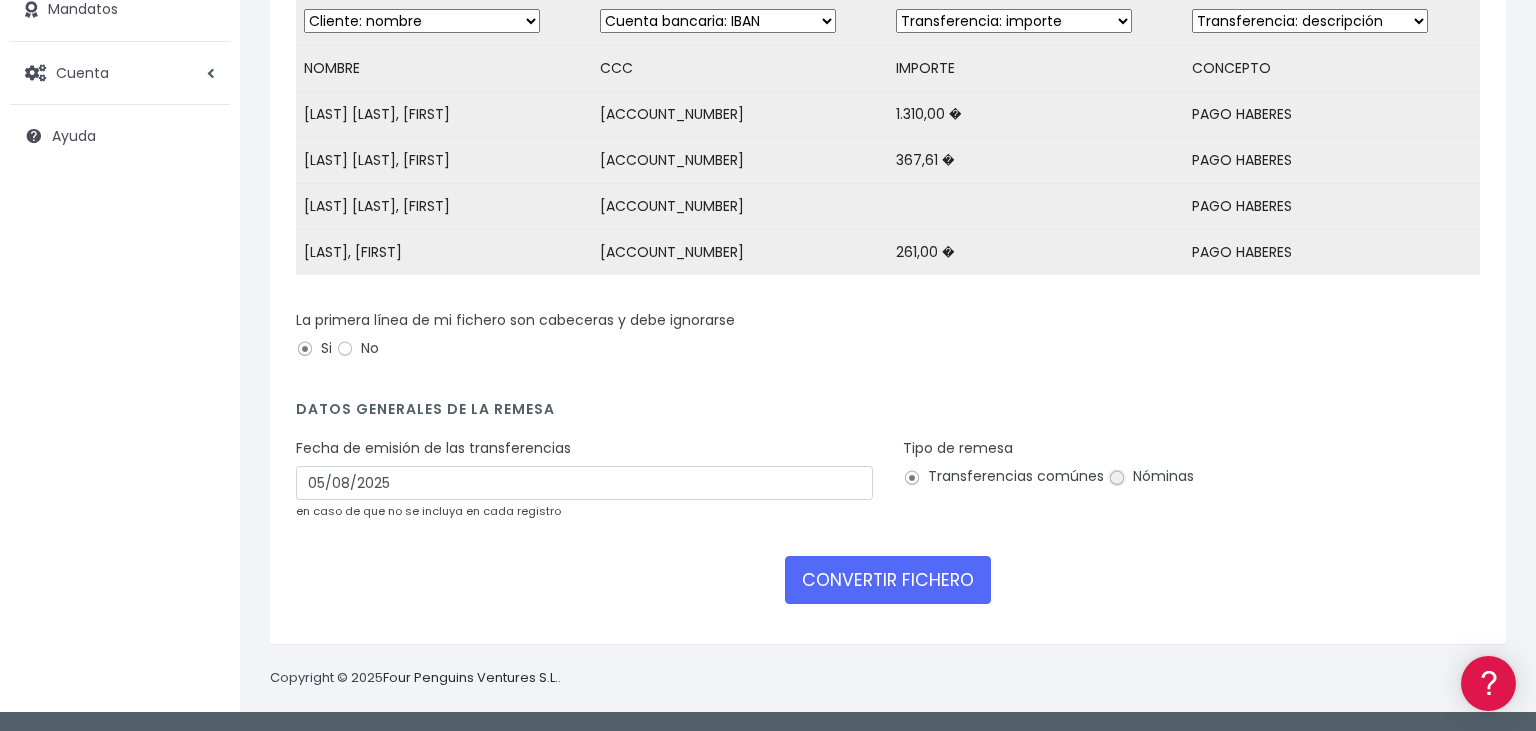 click on "Nóminas" at bounding box center [1117, 478] 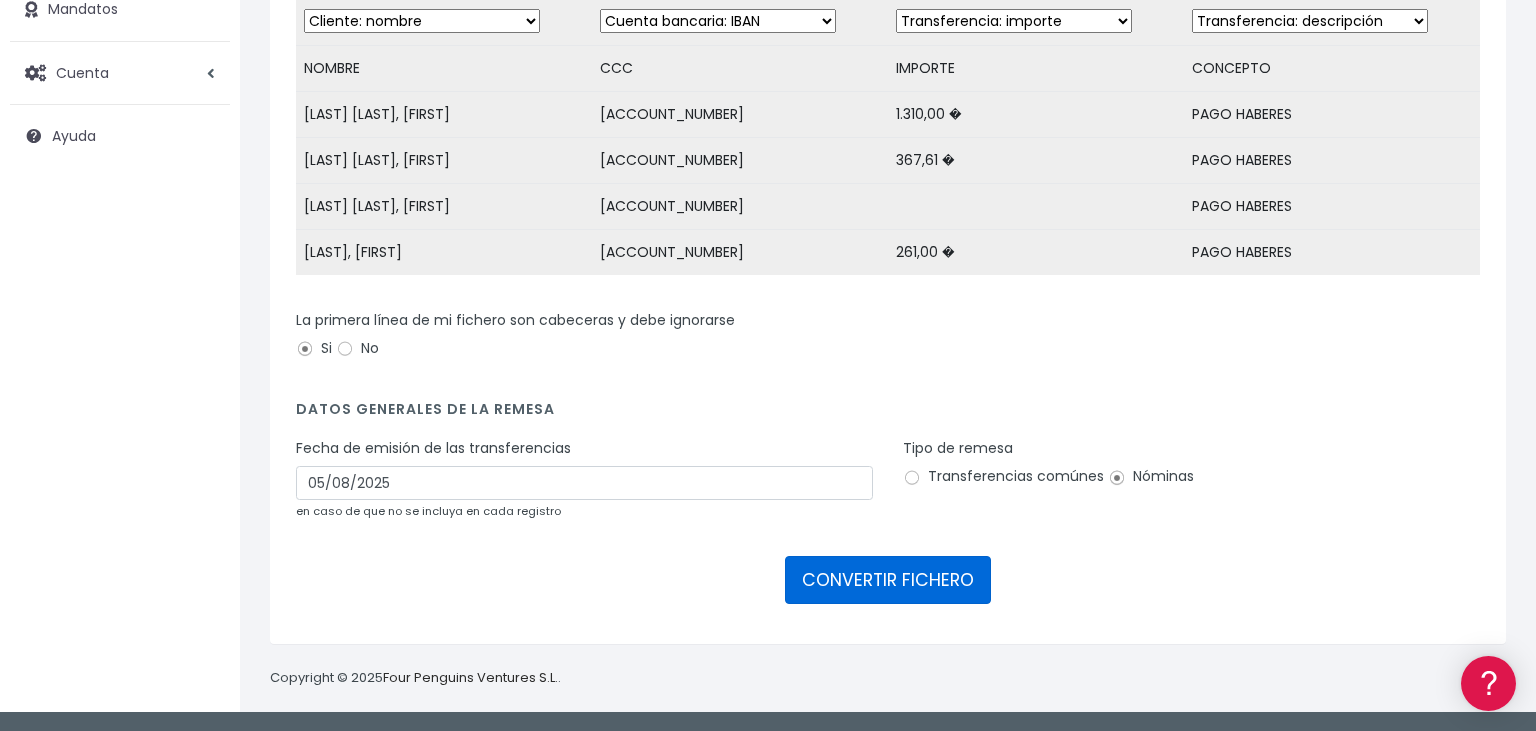 click on "CONVERTIR FICHERO" at bounding box center [888, 580] 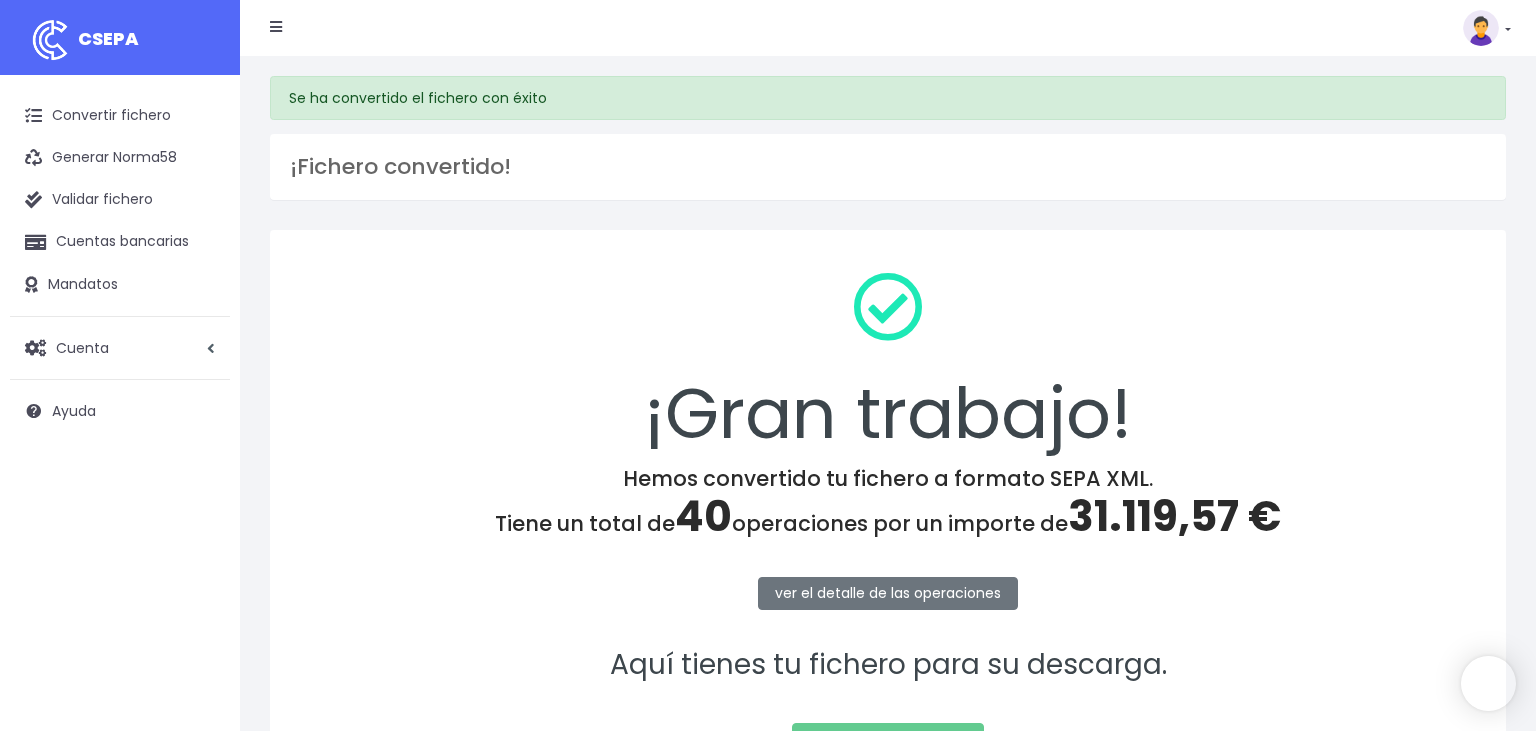 scroll, scrollTop: 72, scrollLeft: 0, axis: vertical 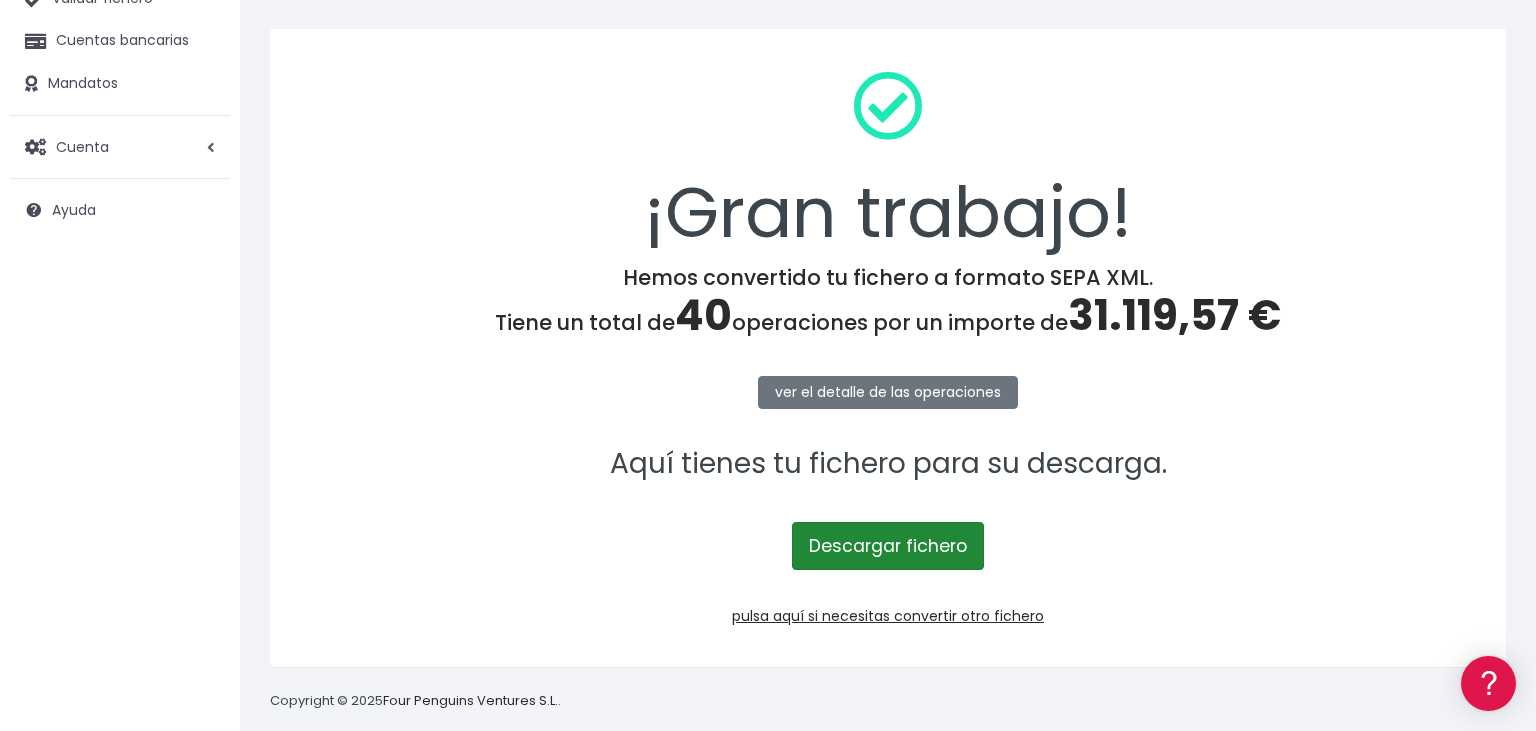 click on "Descargar fichero" at bounding box center [888, 546] 